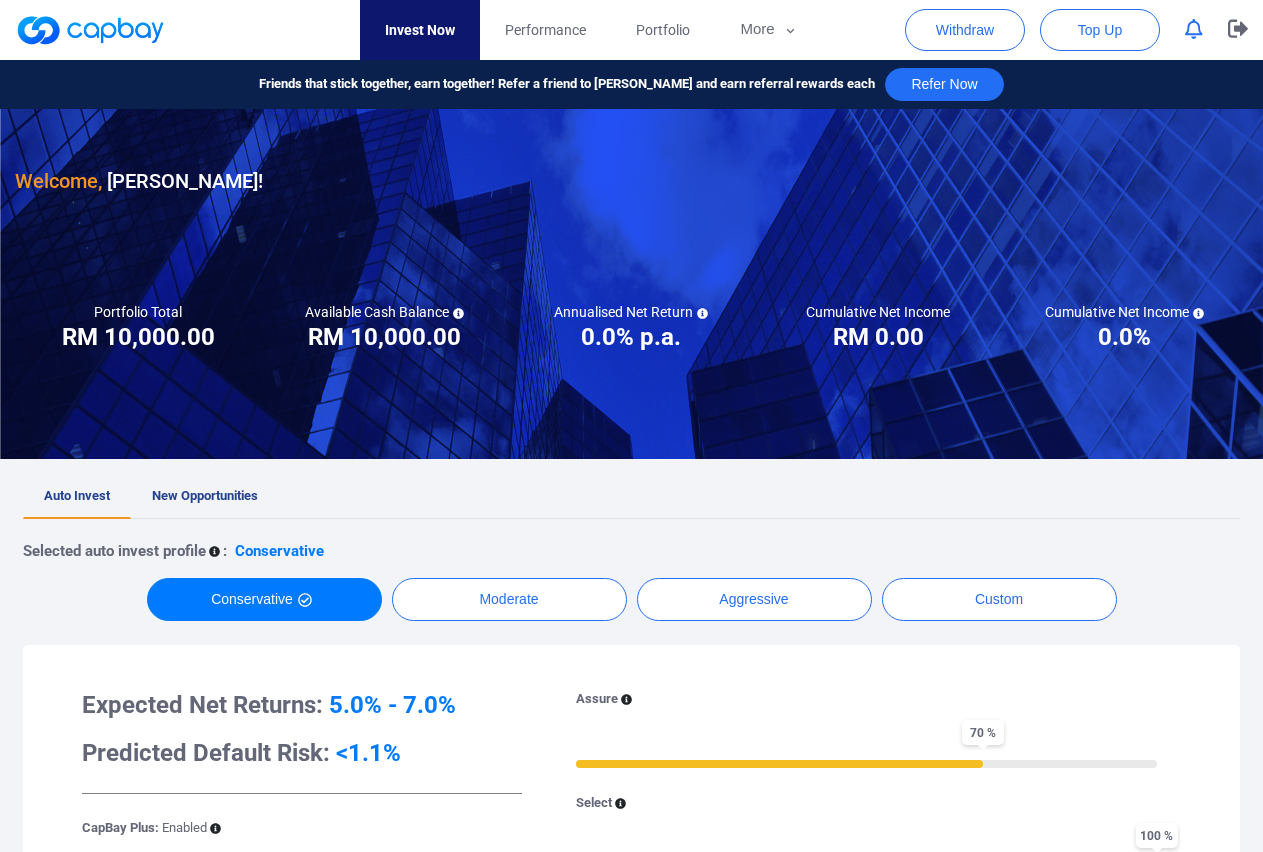 scroll, scrollTop: 0, scrollLeft: 0, axis: both 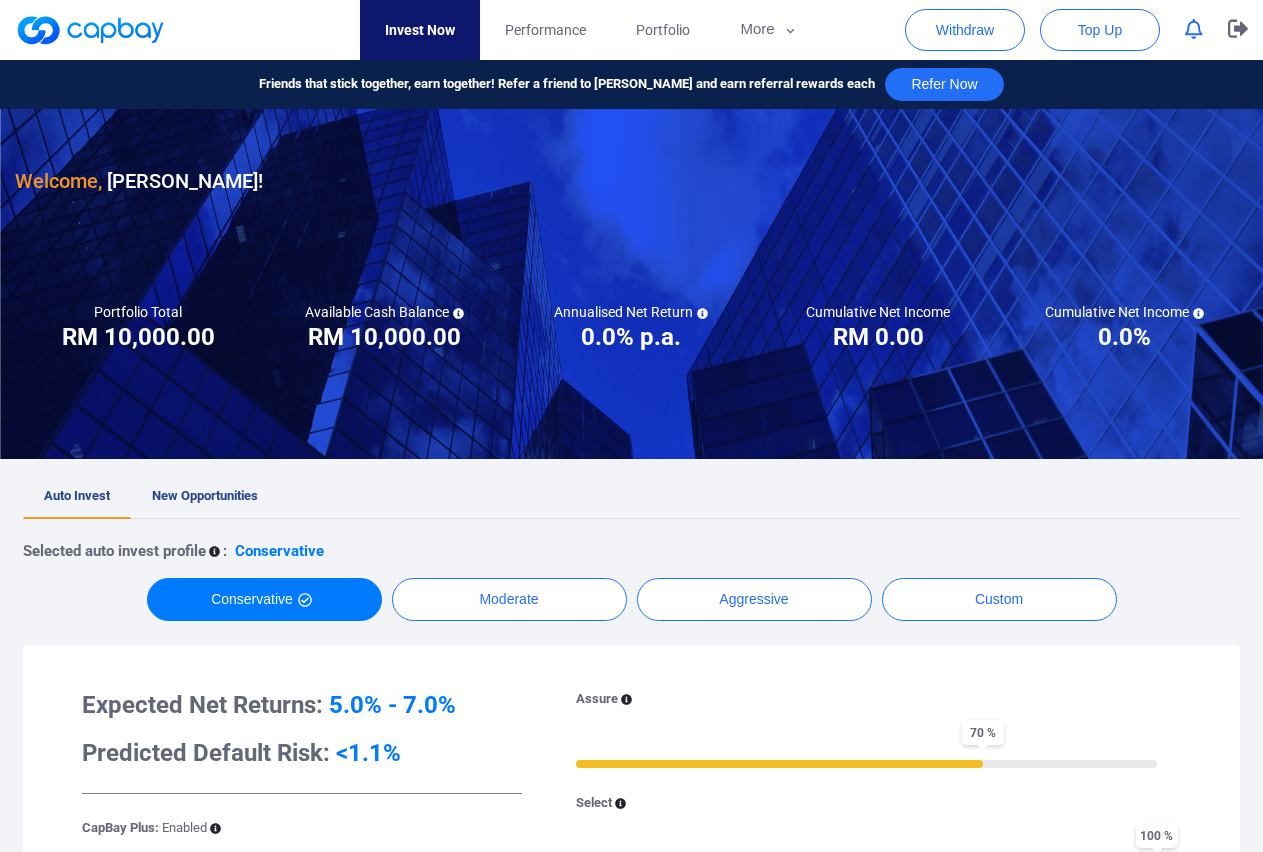 click 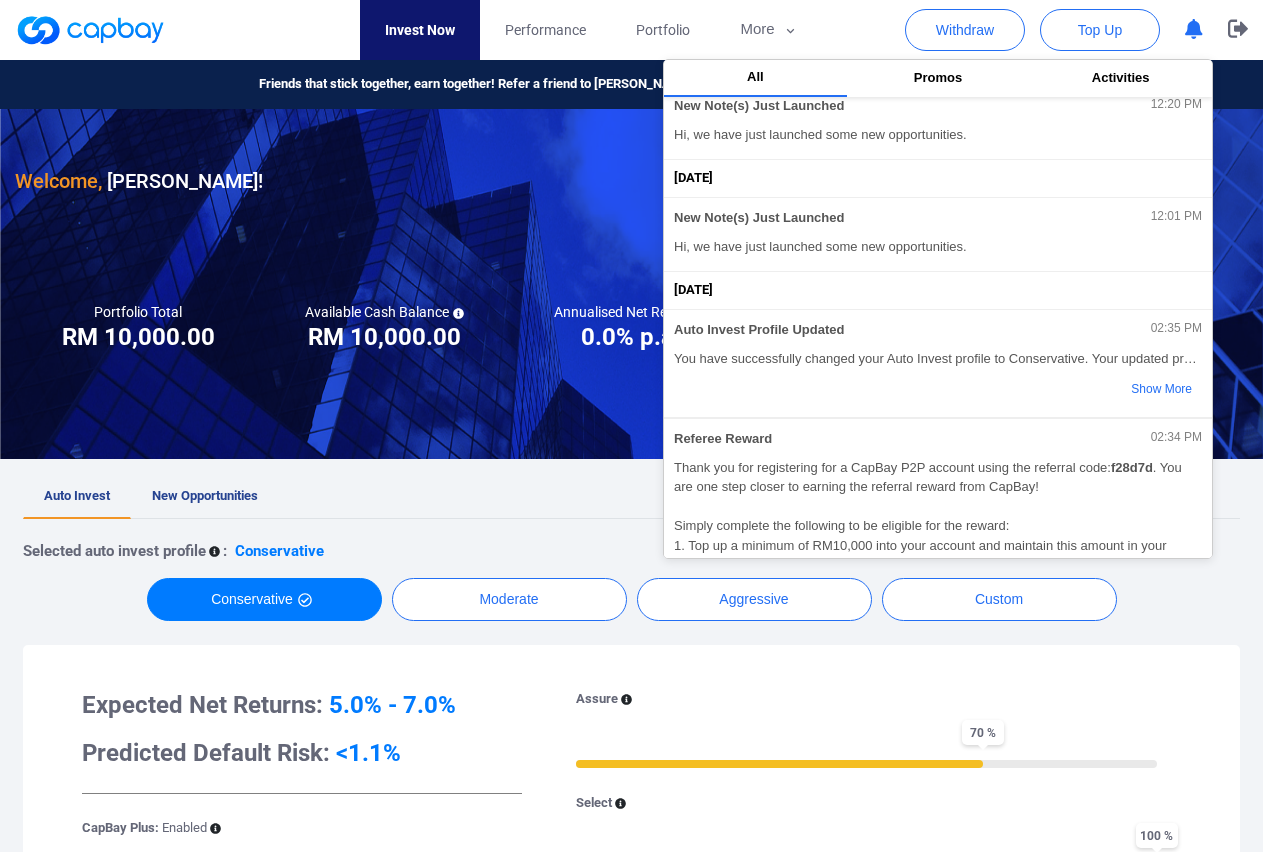 scroll, scrollTop: 375, scrollLeft: 0, axis: vertical 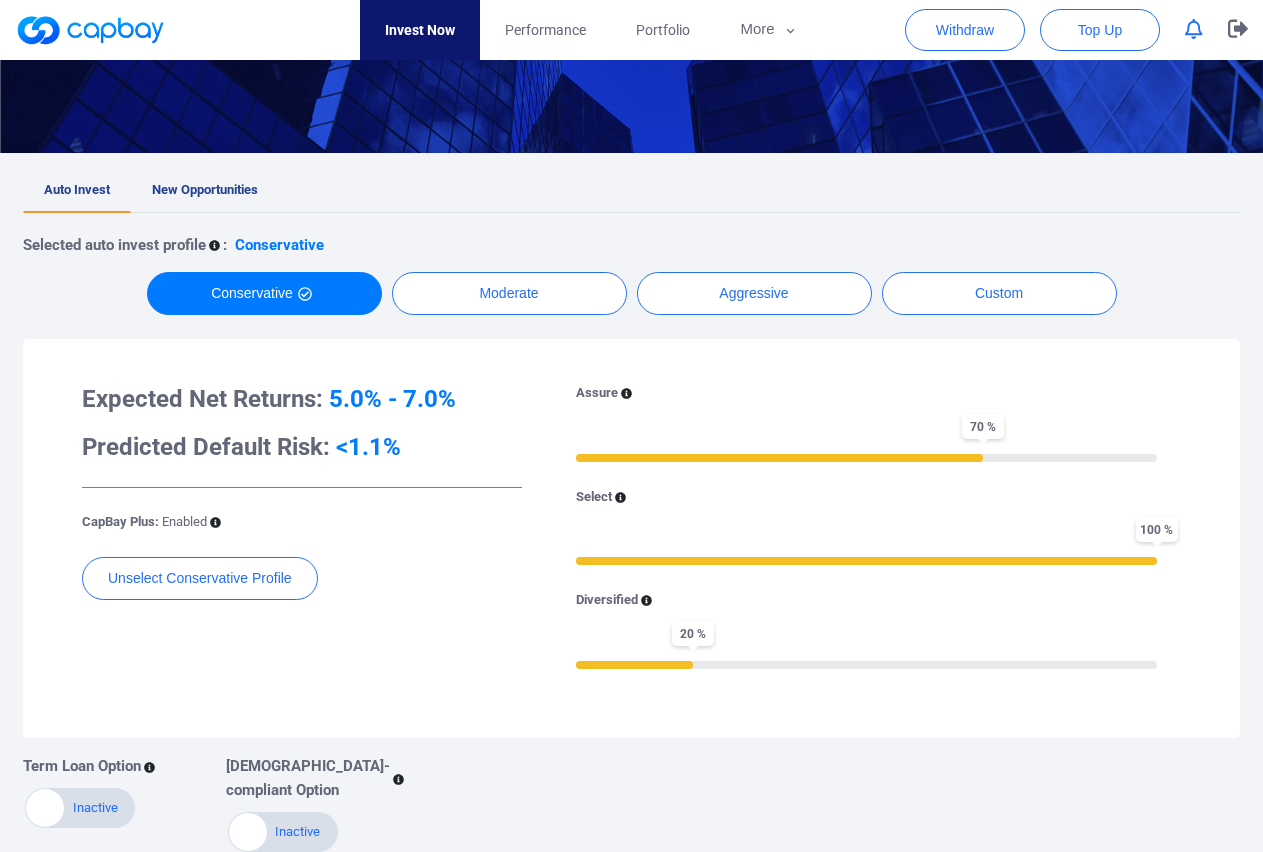 click on "Term Loan Option   Active Inactive Shariah-compliant Option   Active Inactive" at bounding box center (616, 796) 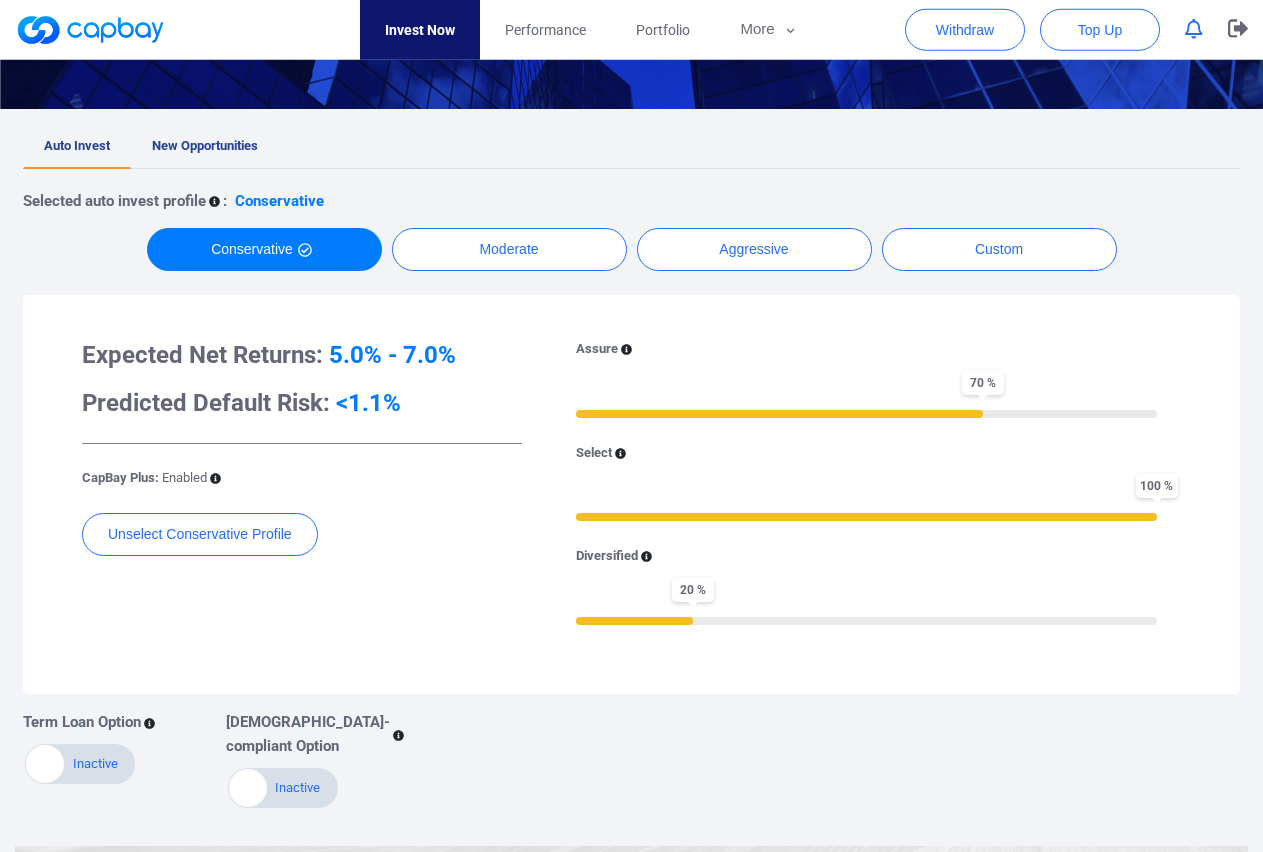 scroll, scrollTop: 306, scrollLeft: 0, axis: vertical 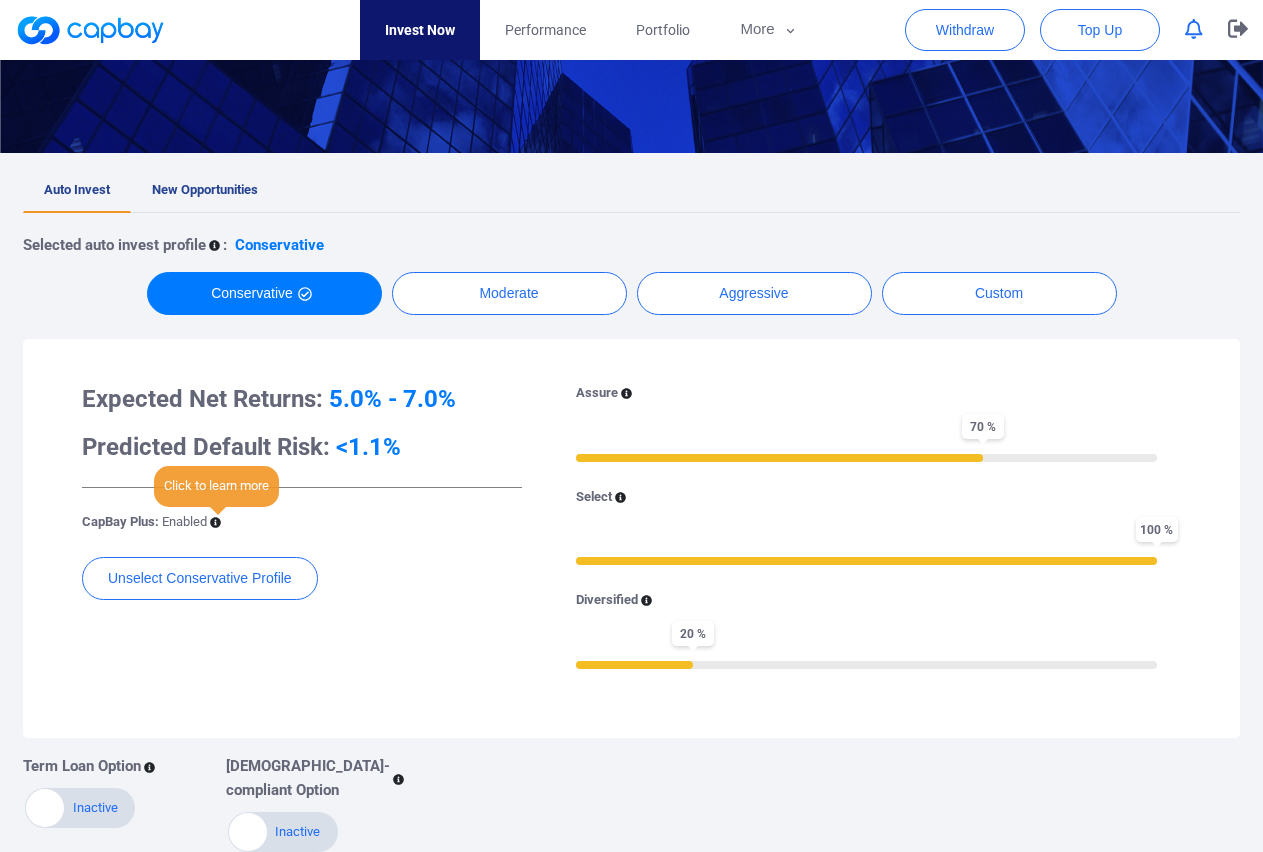 click 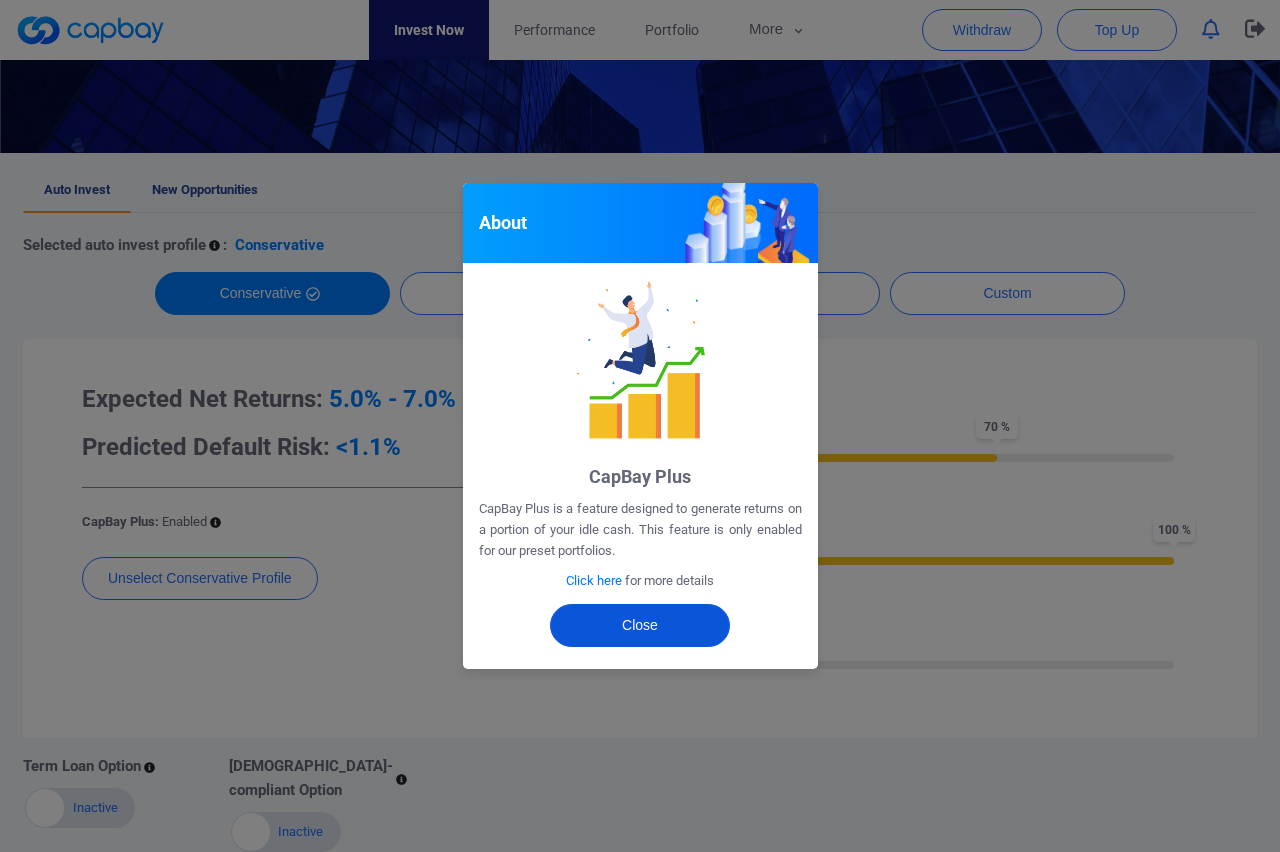 click on "Close" at bounding box center (640, 625) 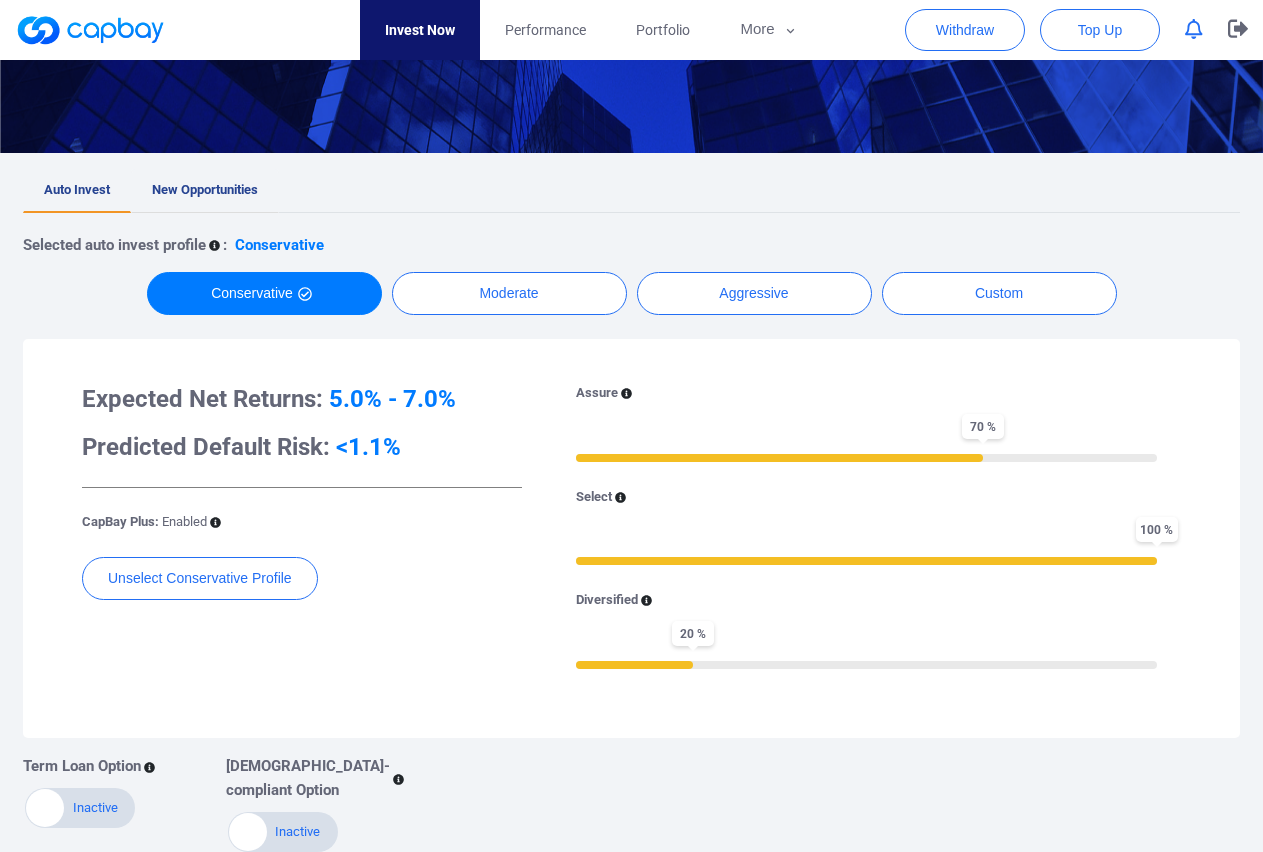 click on "New Opportunities" at bounding box center (205, 189) 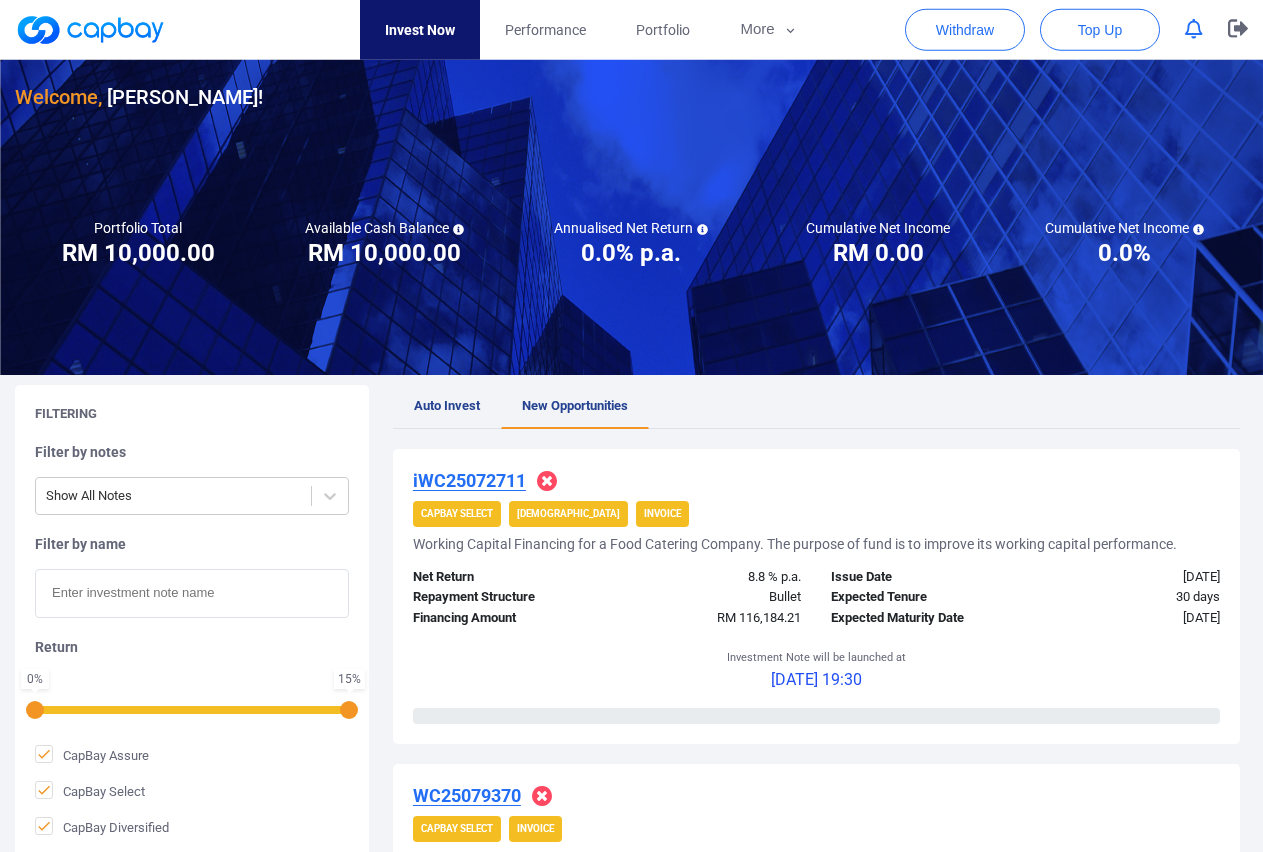 scroll, scrollTop: 204, scrollLeft: 0, axis: vertical 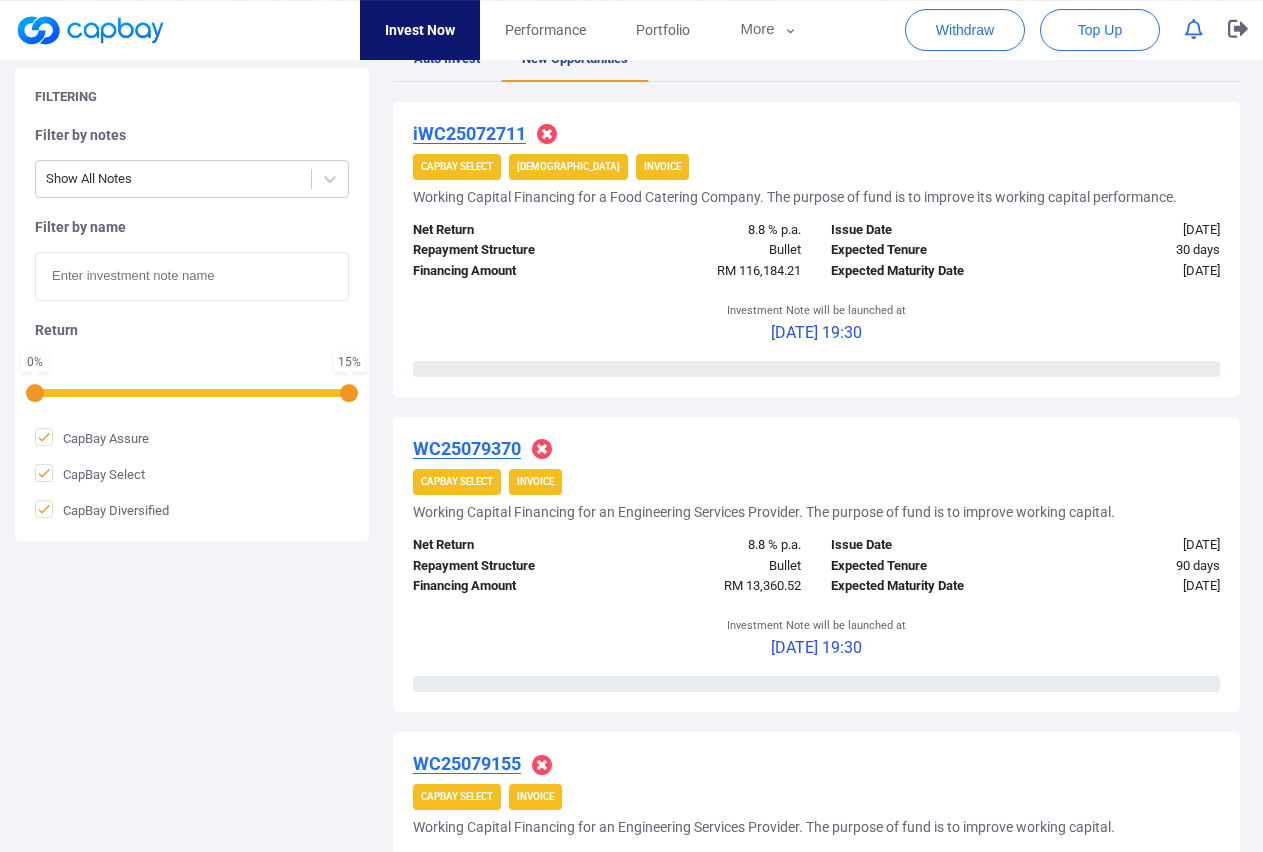 click on "iWC25072711" at bounding box center [469, 133] 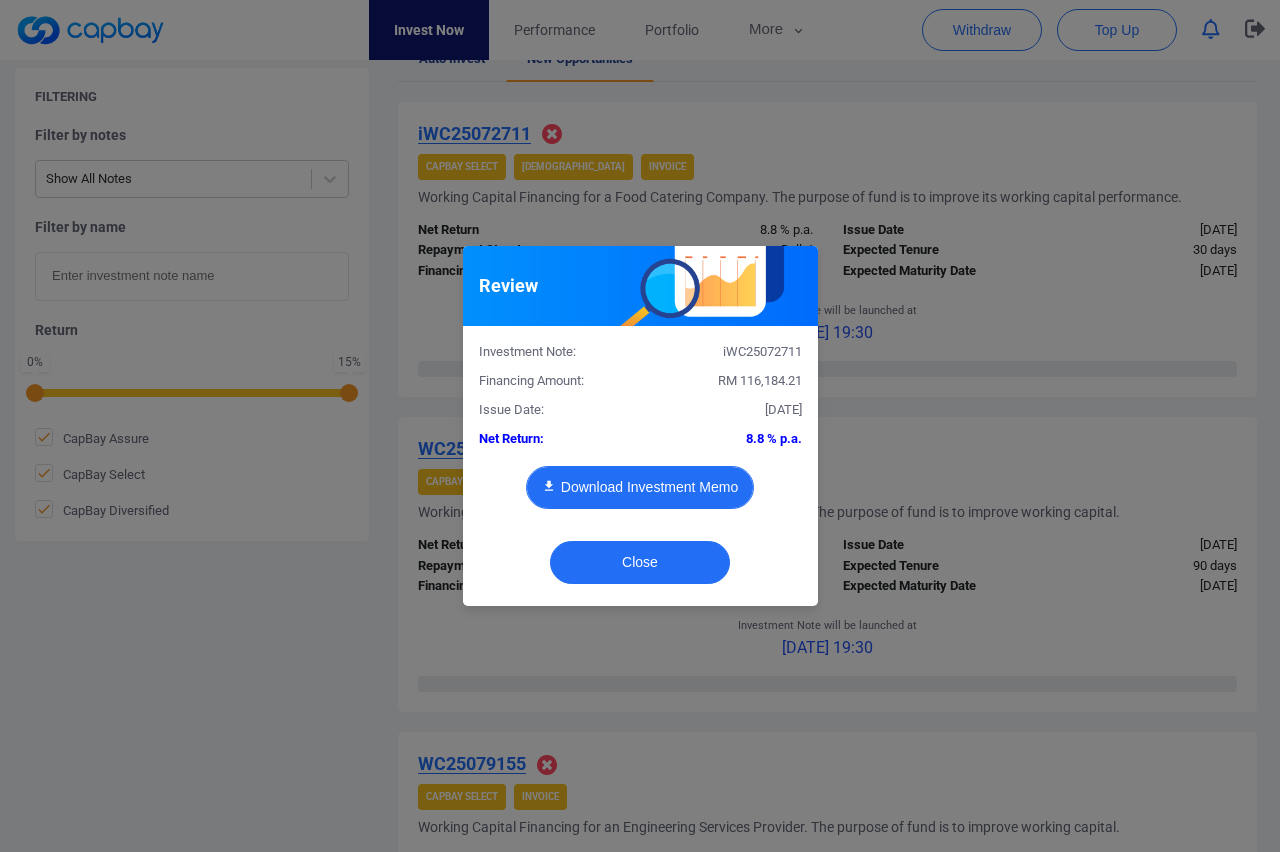 click on "Download Investment Memo" at bounding box center (640, 487) 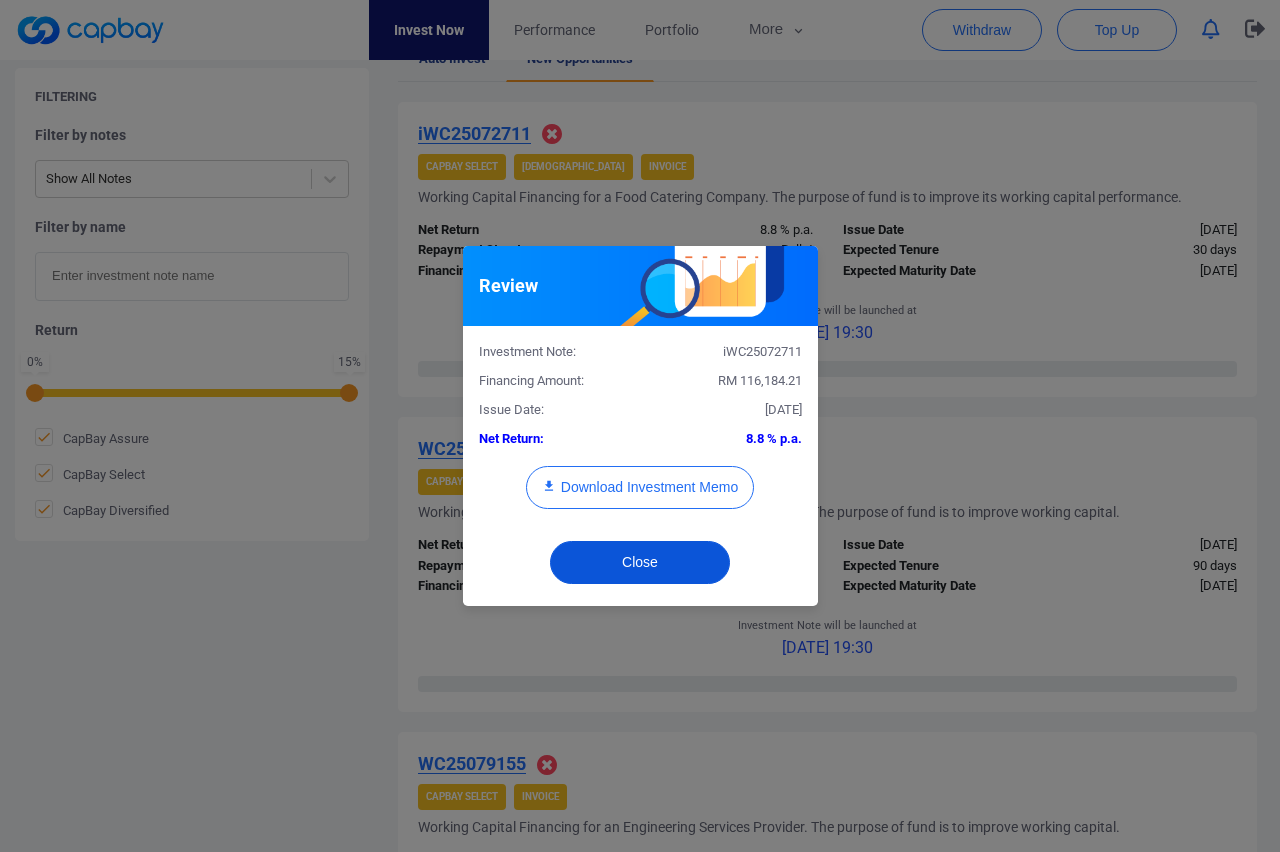 click on "Close" at bounding box center [640, 562] 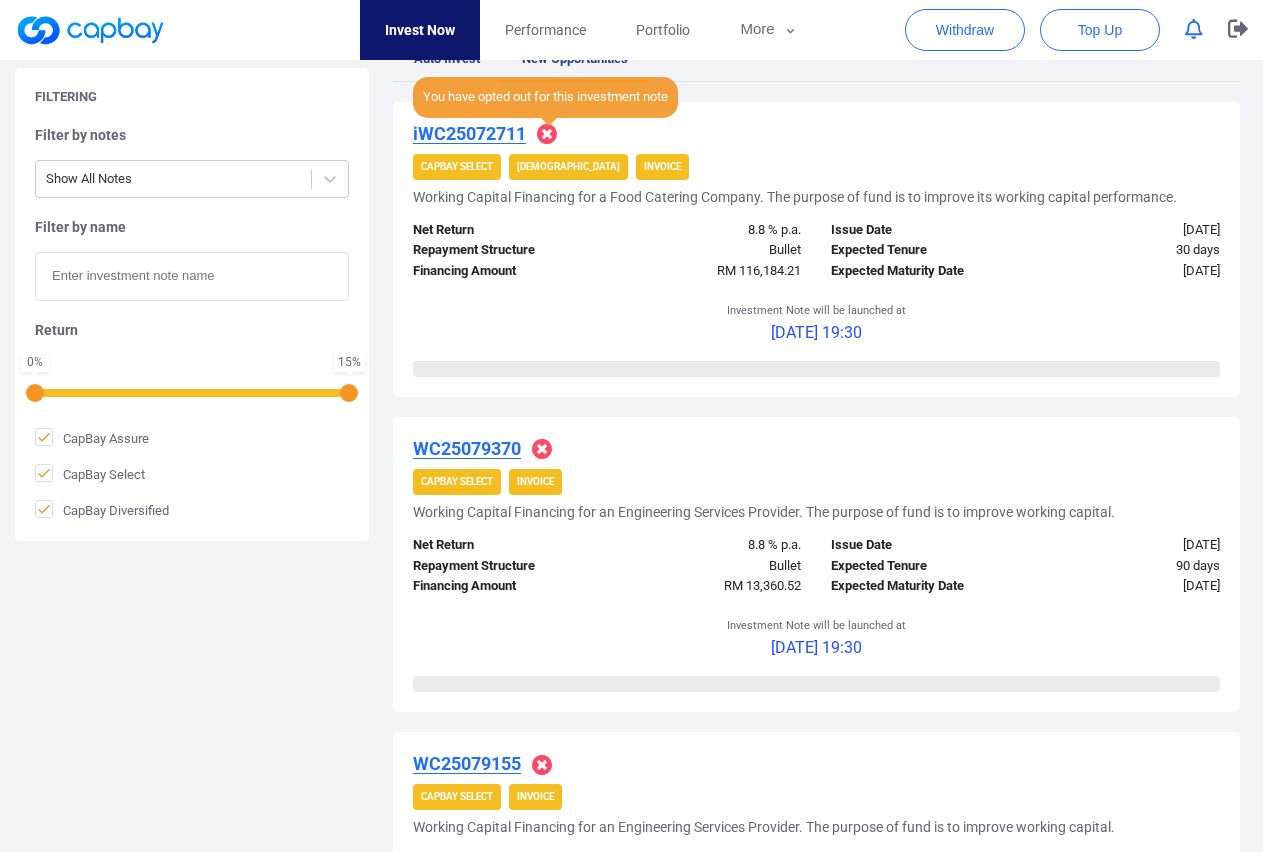 click 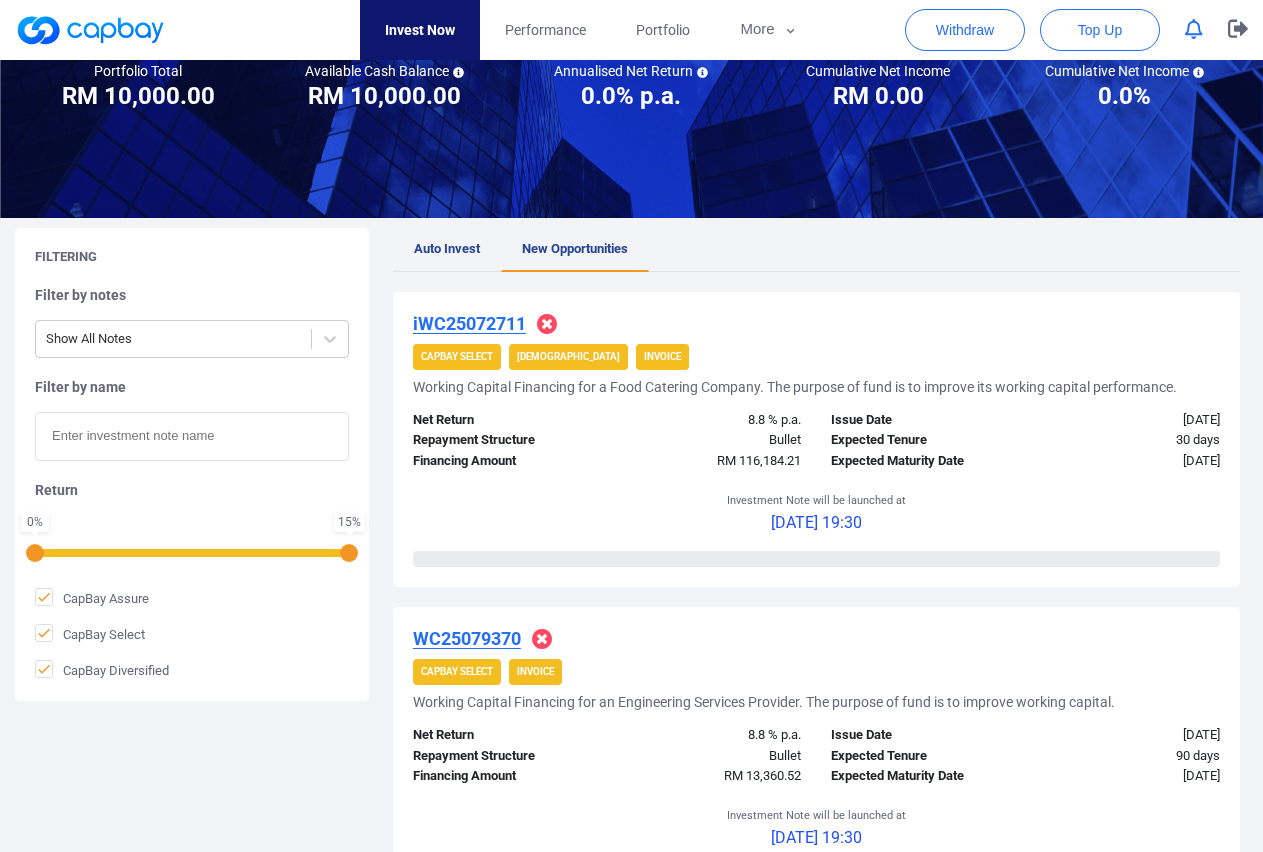 scroll, scrollTop: 178, scrollLeft: 0, axis: vertical 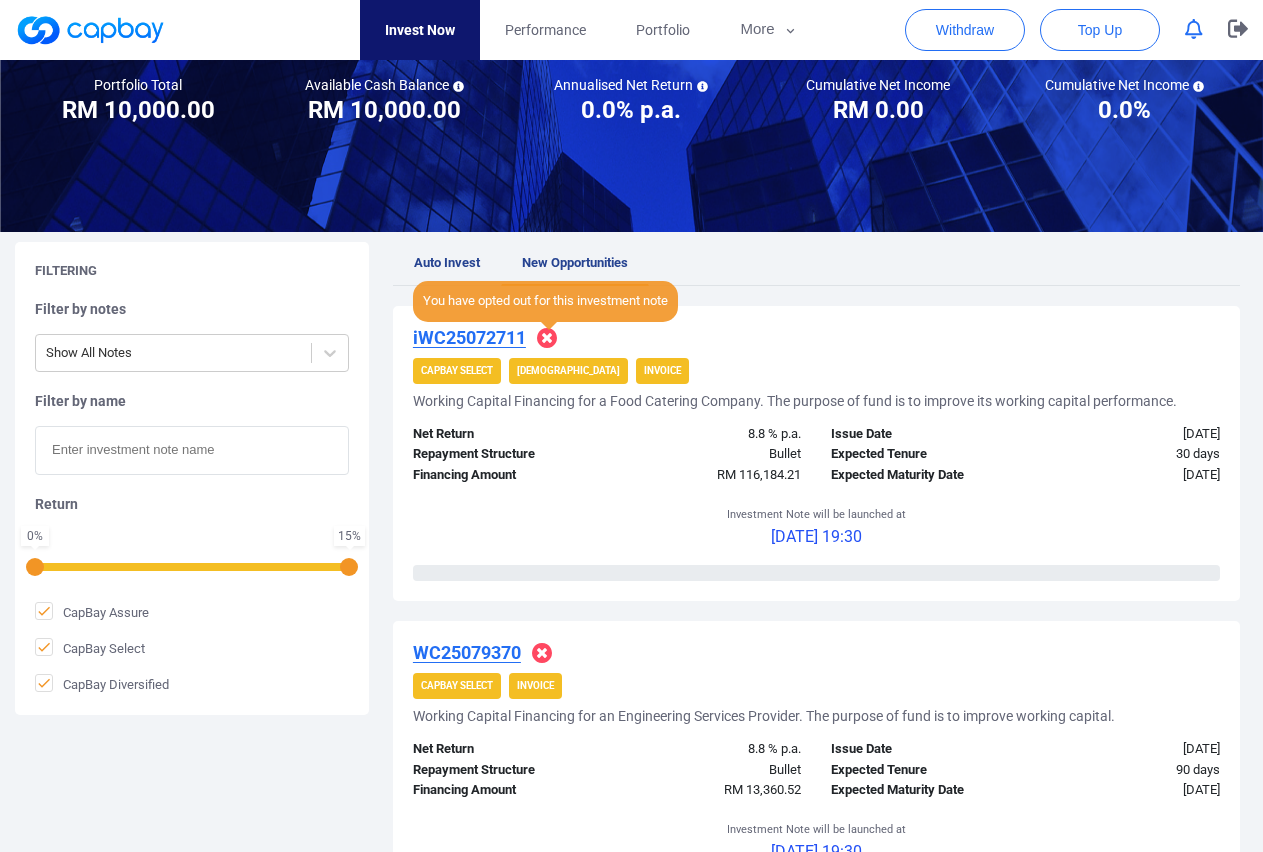 click 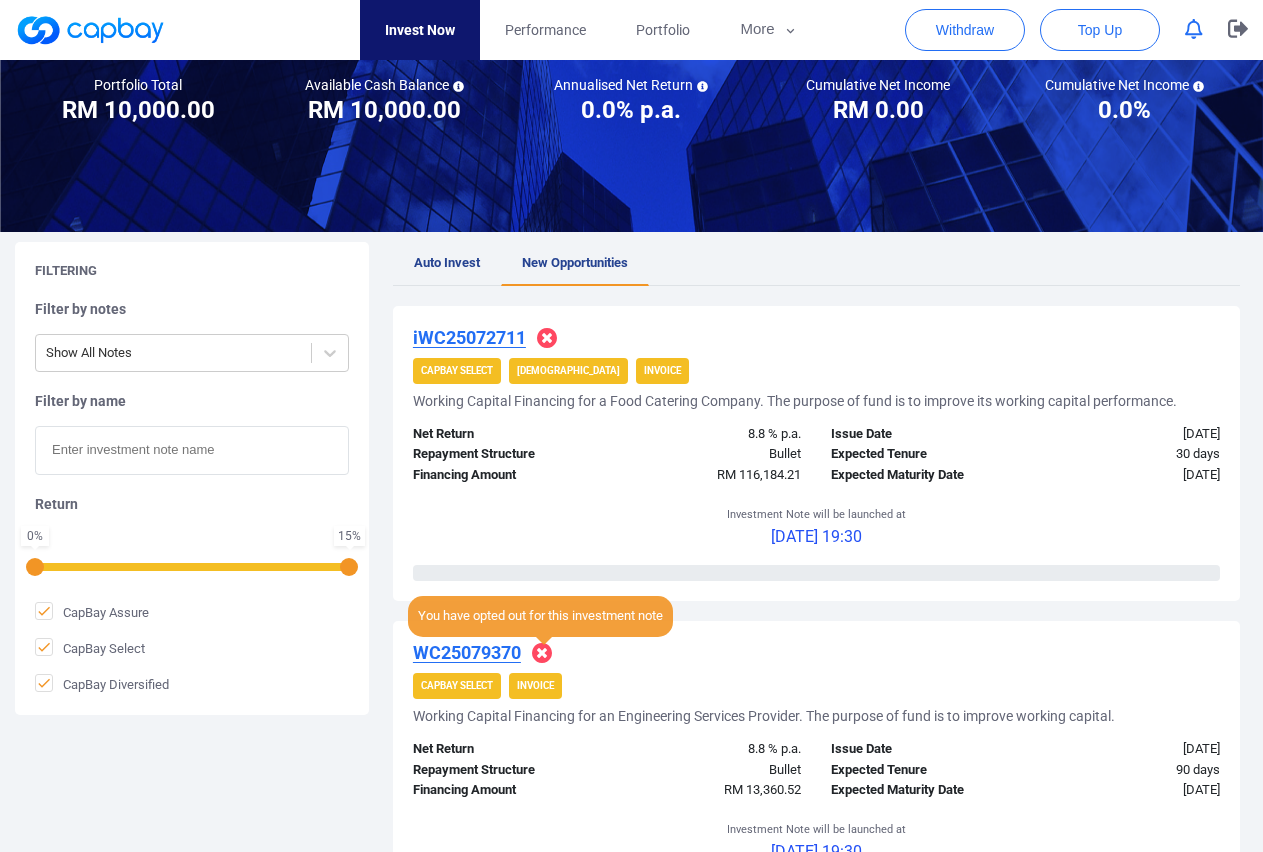 click 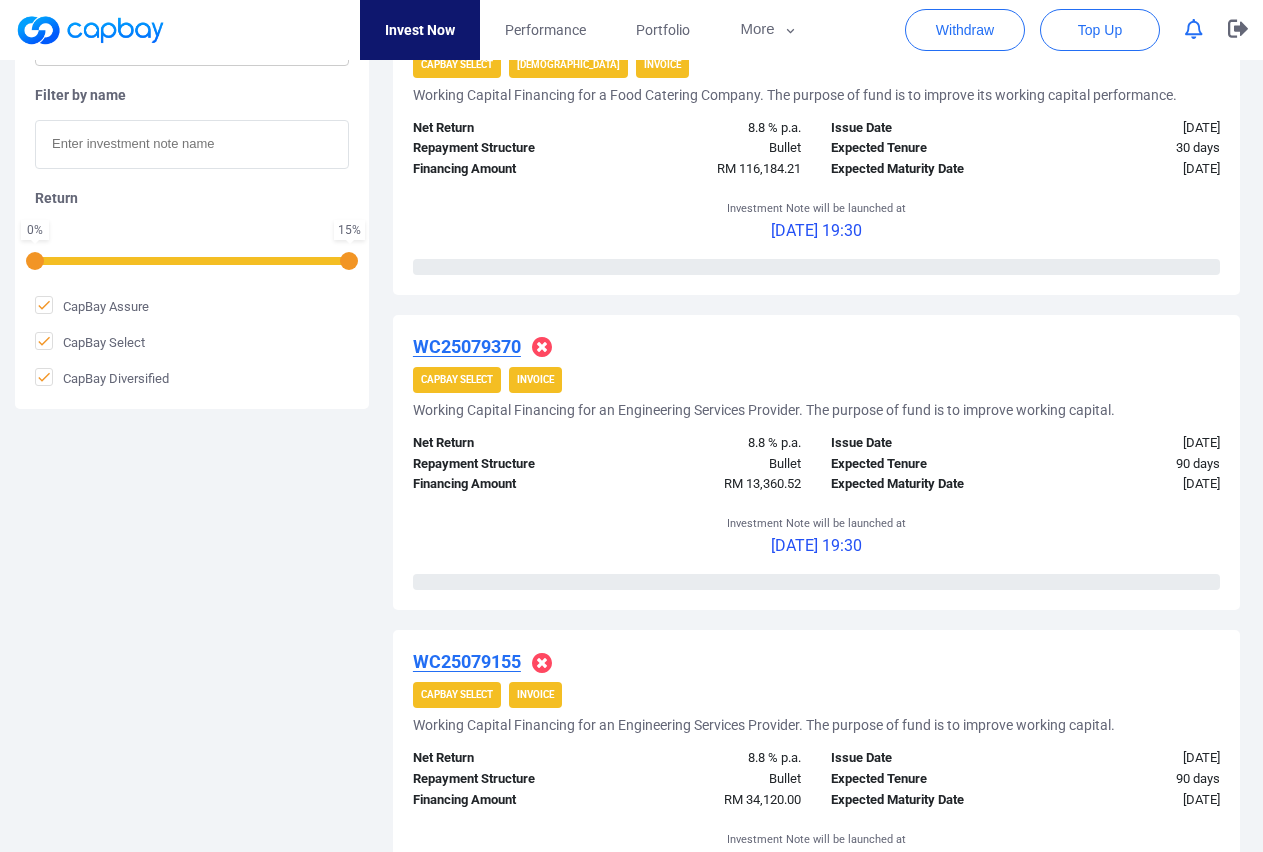 scroll, scrollTop: 178, scrollLeft: 0, axis: vertical 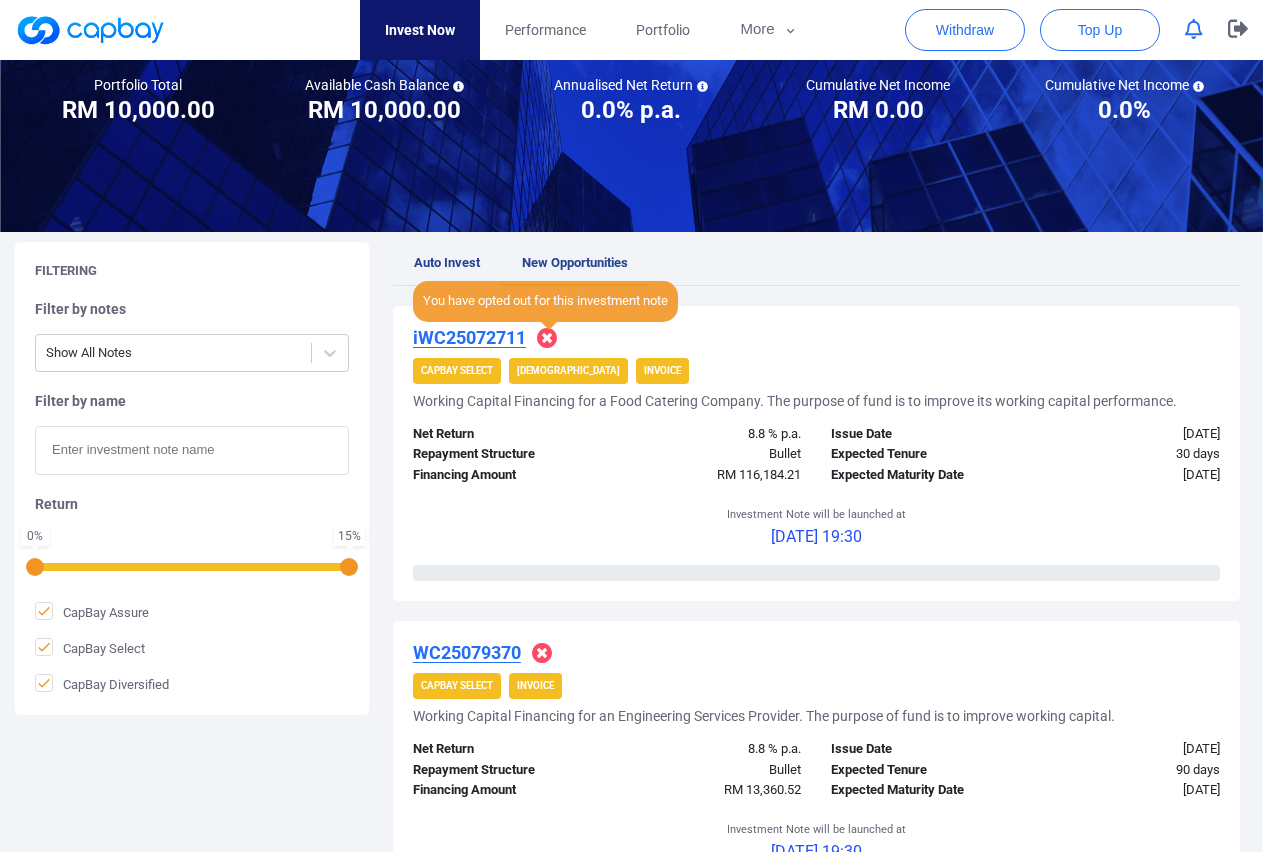 click 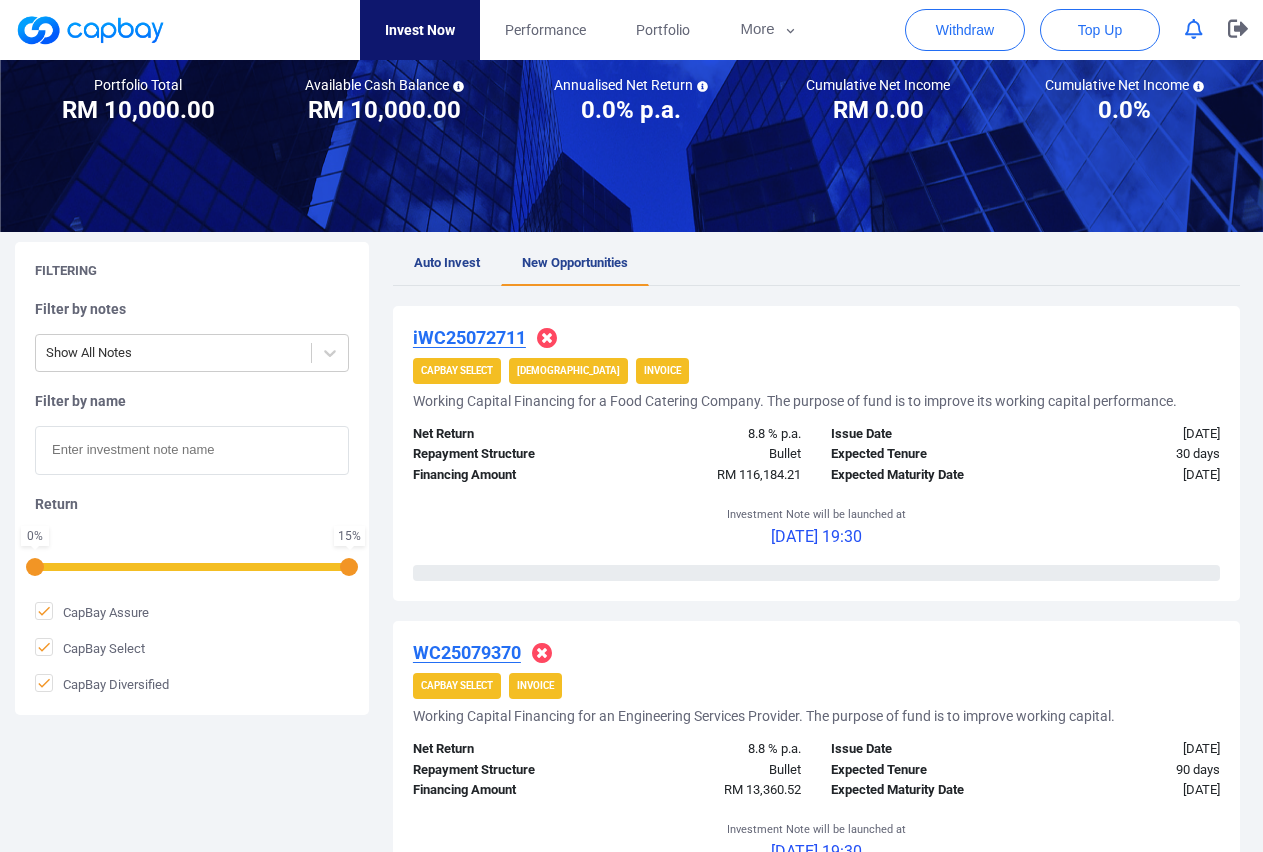 click on "Investment Note will be launched at [DATE] 19:30" at bounding box center [816, 525] 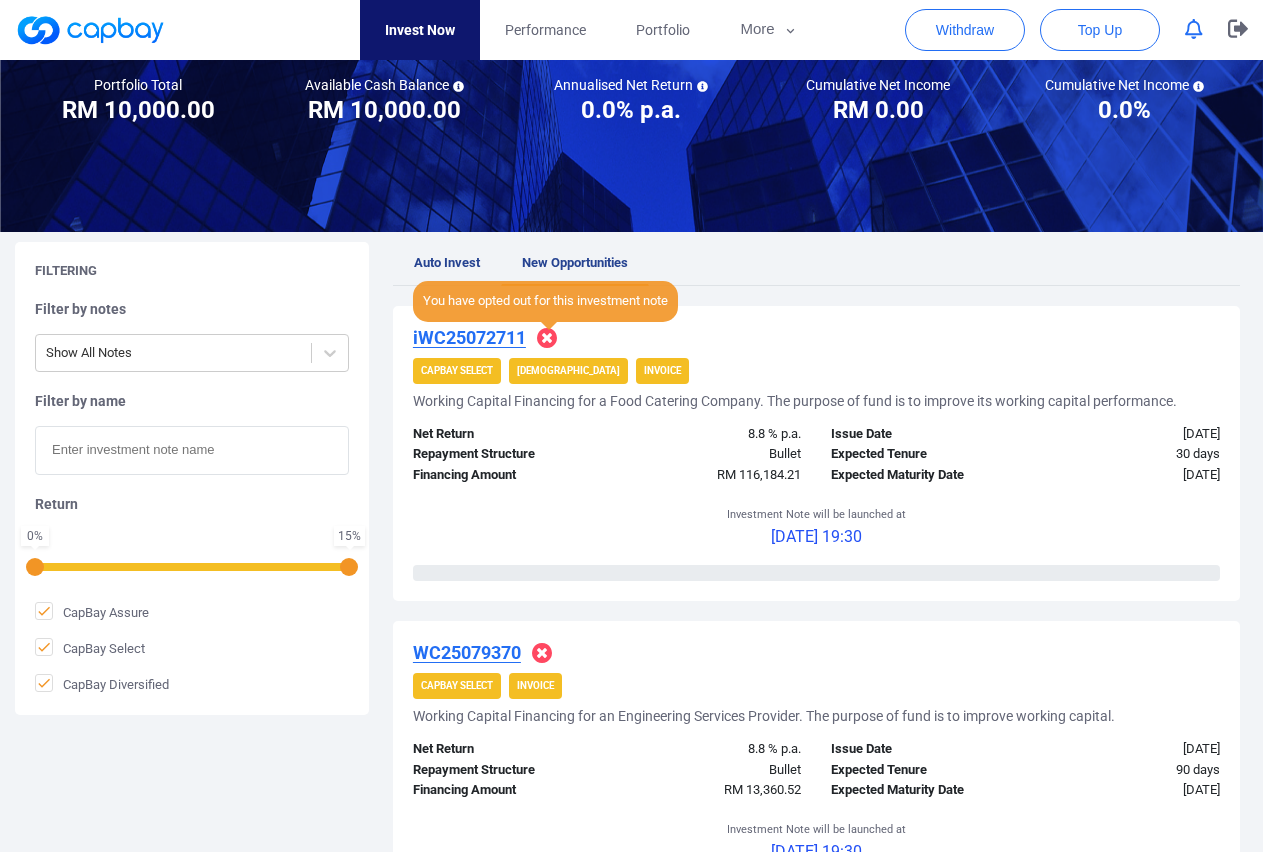 click 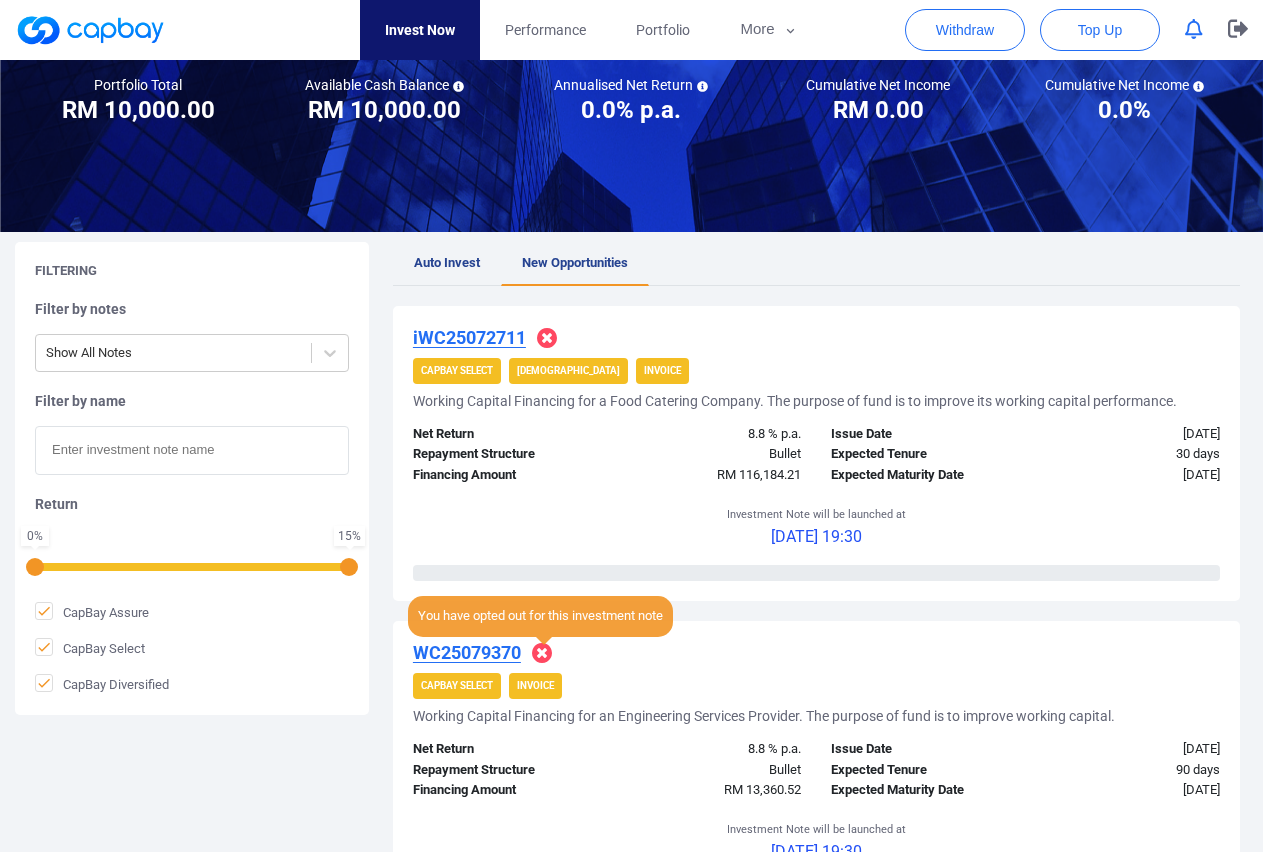 click 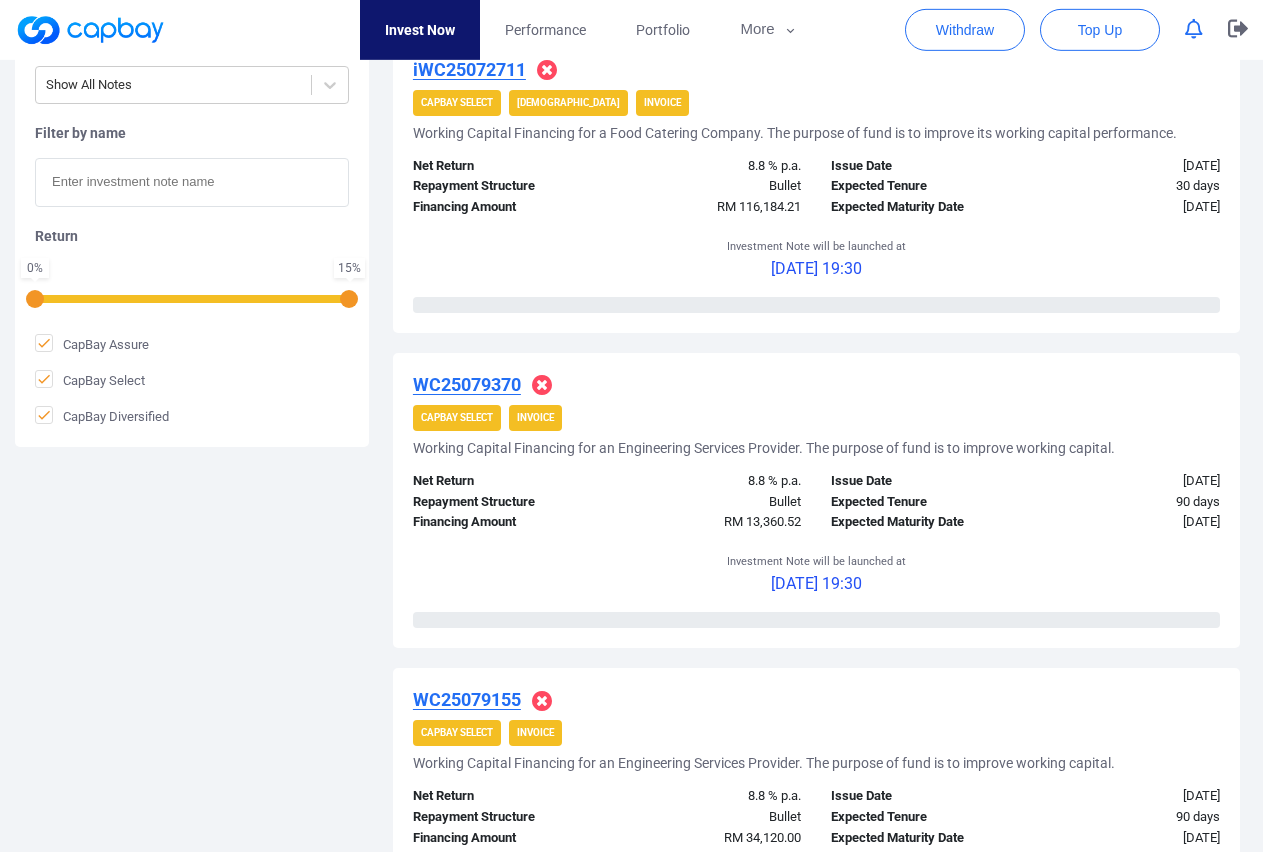 scroll, scrollTop: 586, scrollLeft: 0, axis: vertical 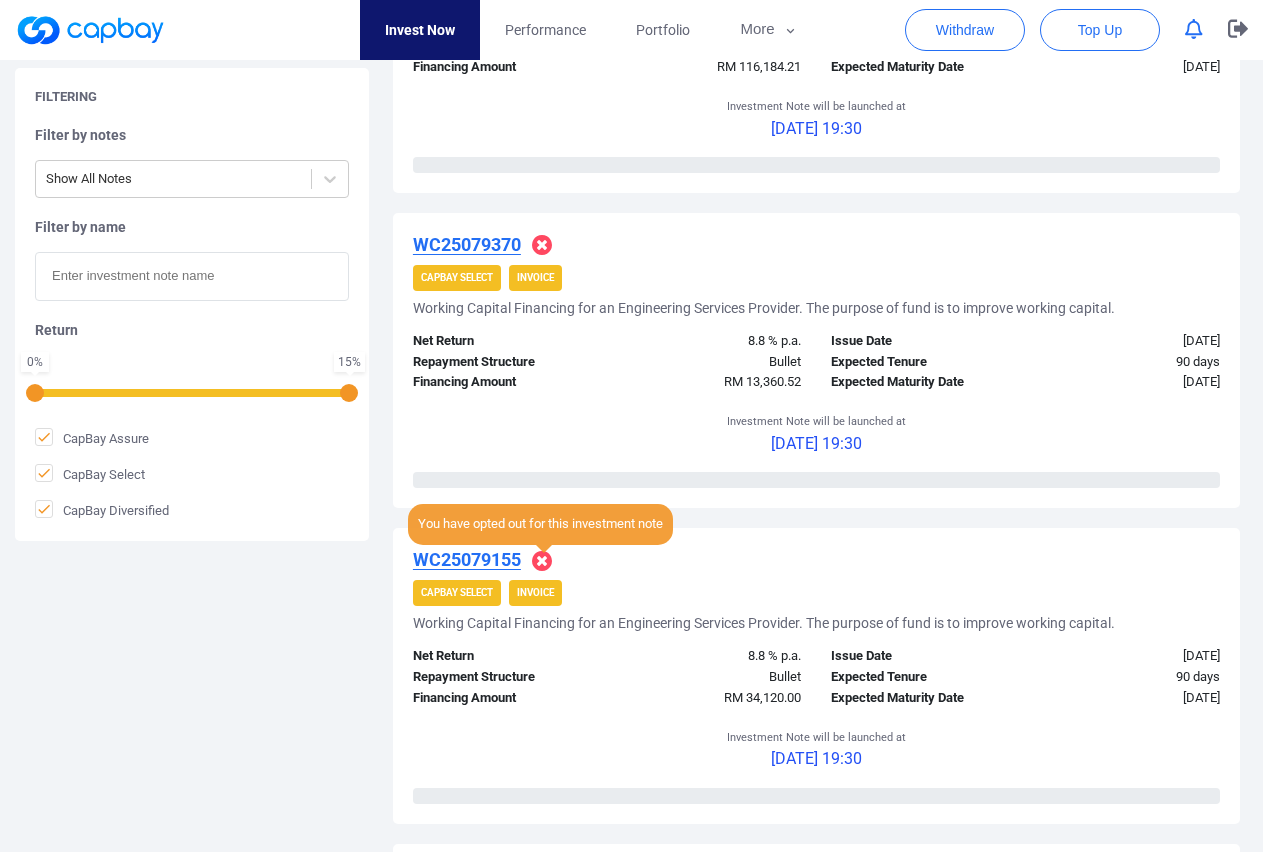 click 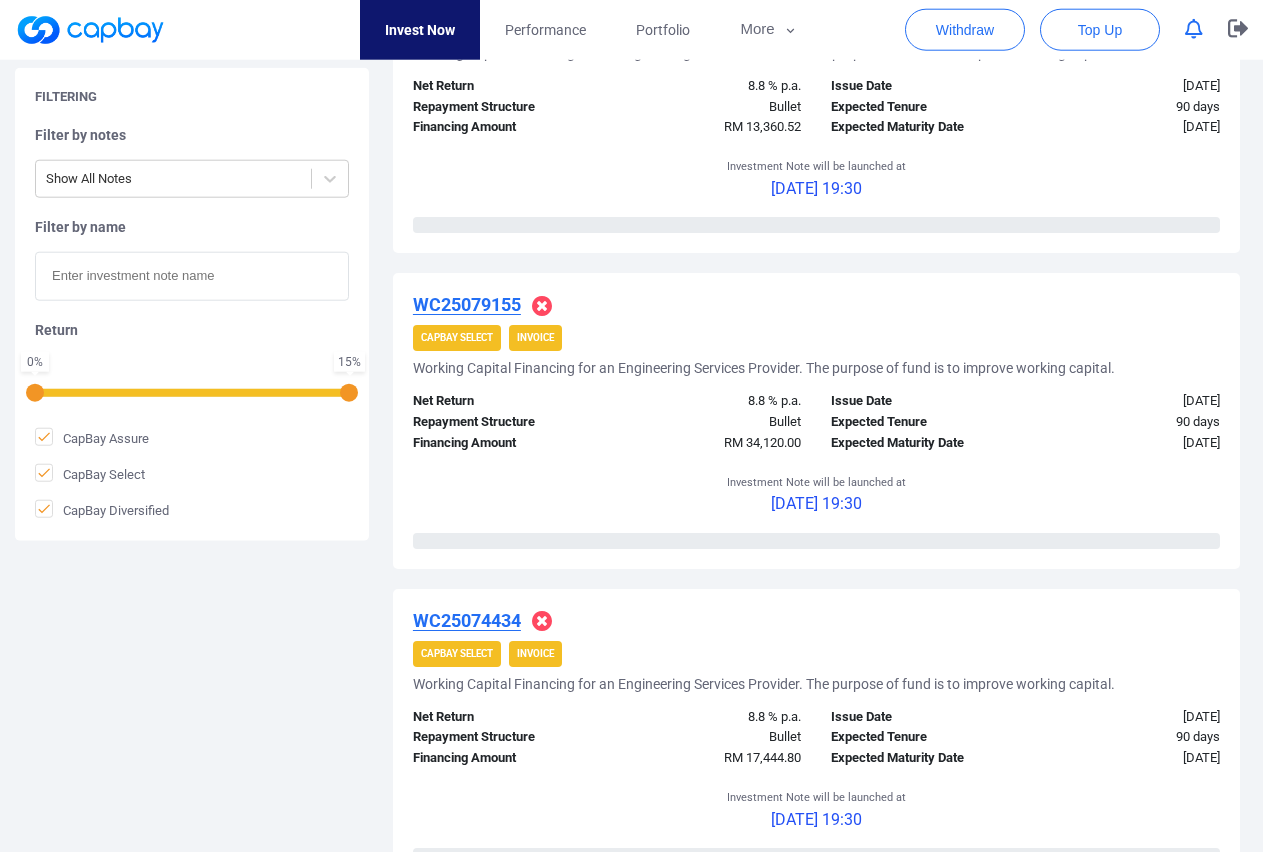 scroll, scrollTop: 994, scrollLeft: 0, axis: vertical 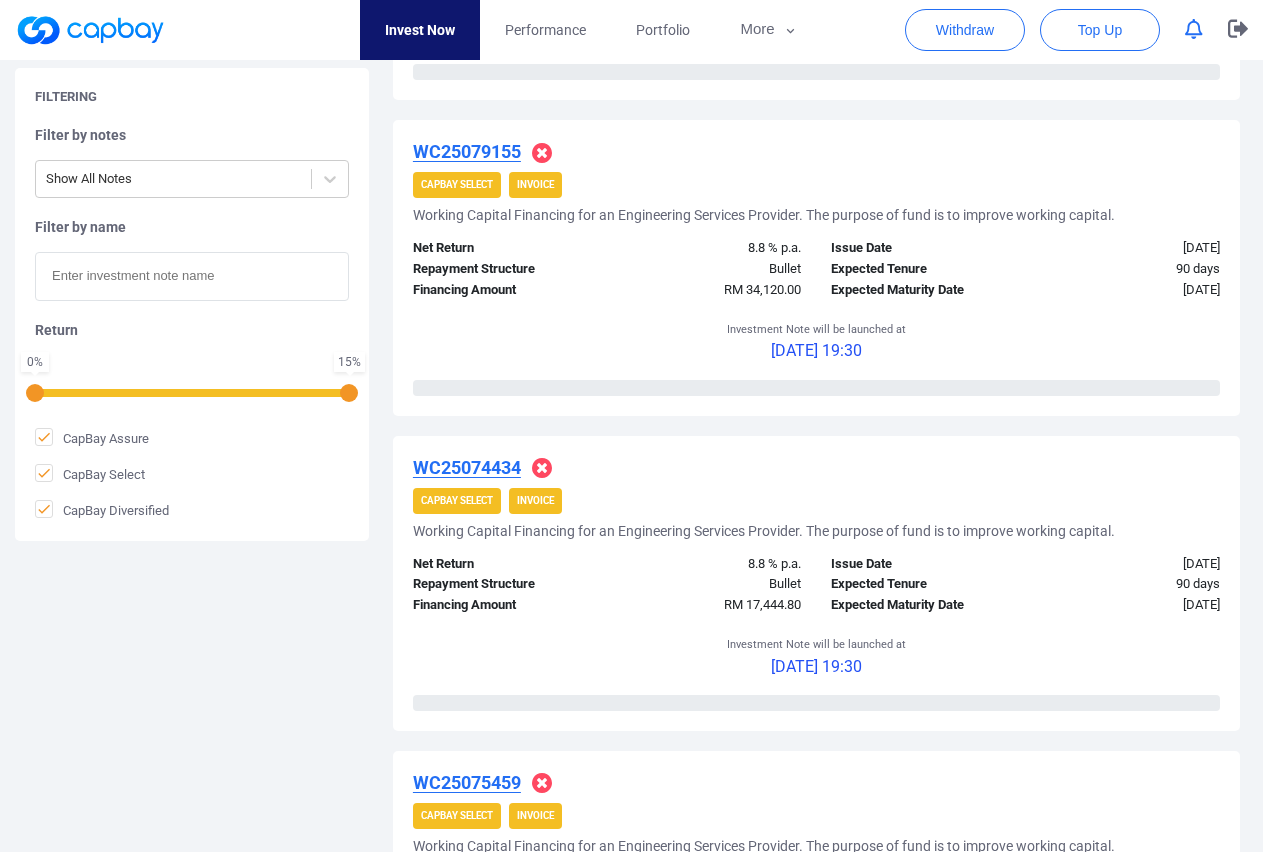 click 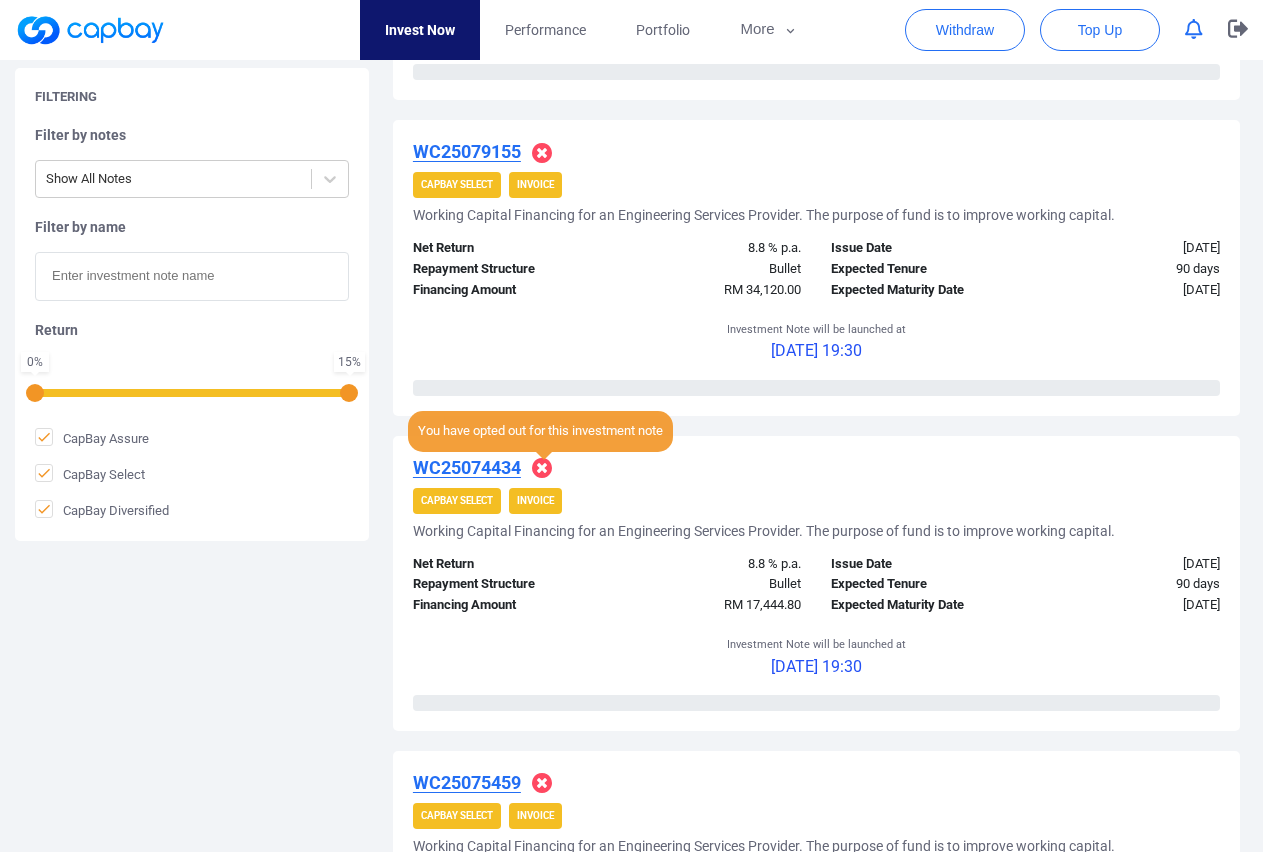 click 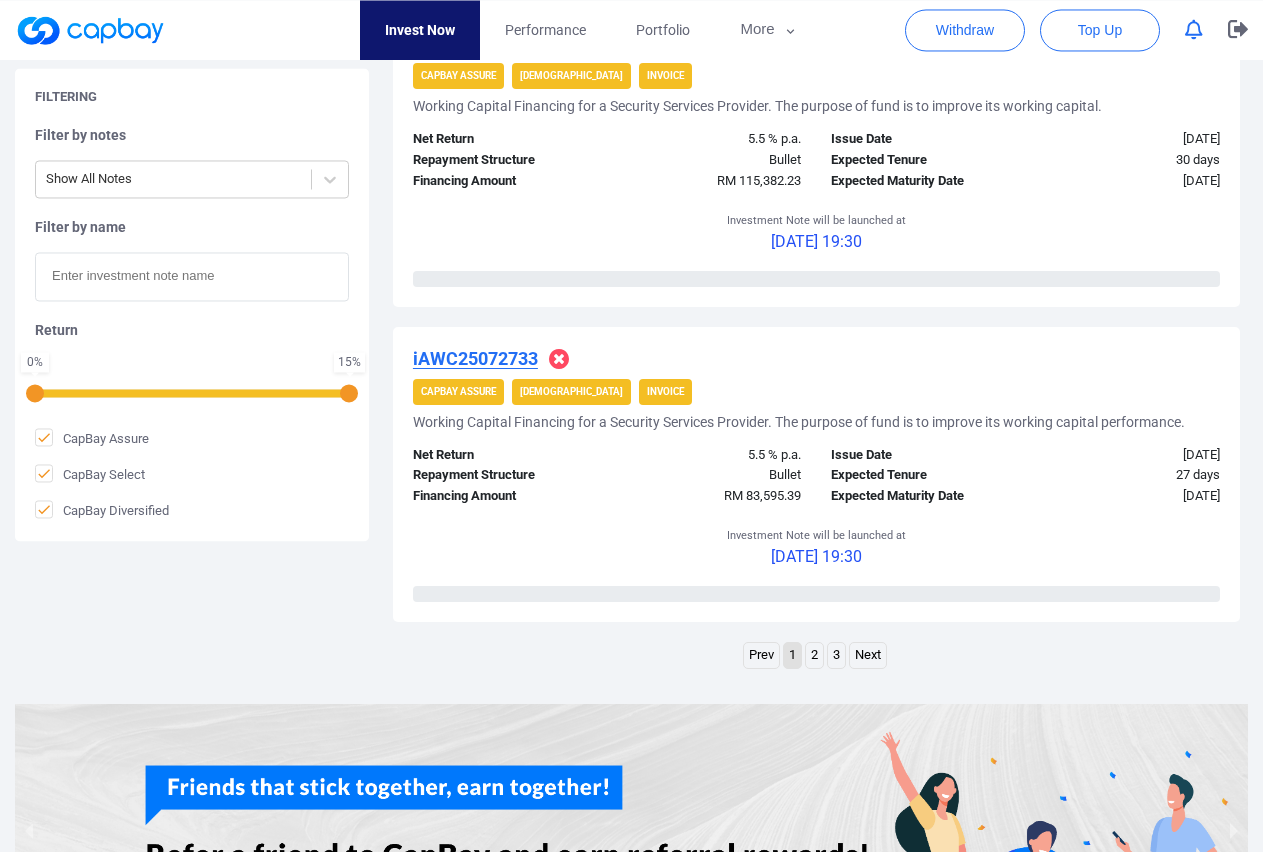scroll, scrollTop: 3007, scrollLeft: 0, axis: vertical 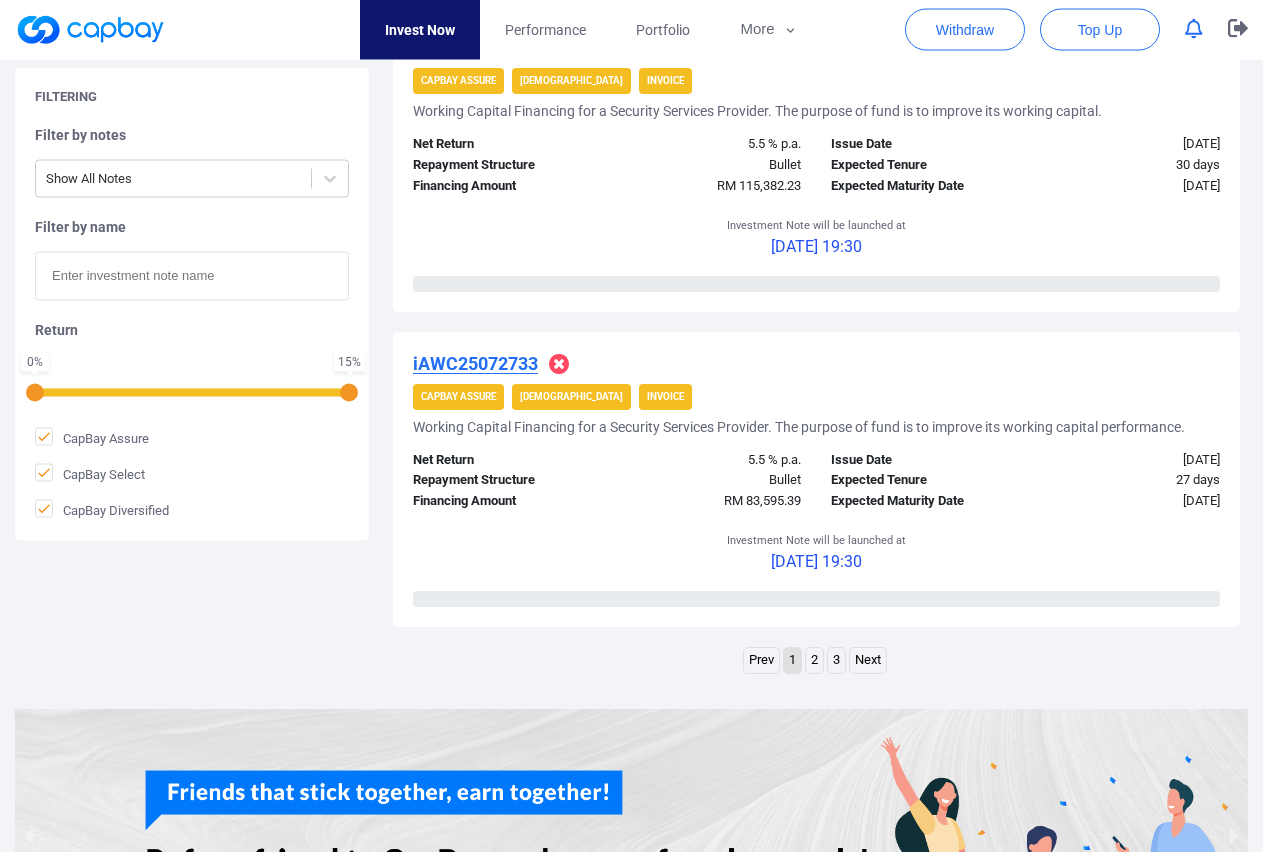 click on "Next" at bounding box center (868, 661) 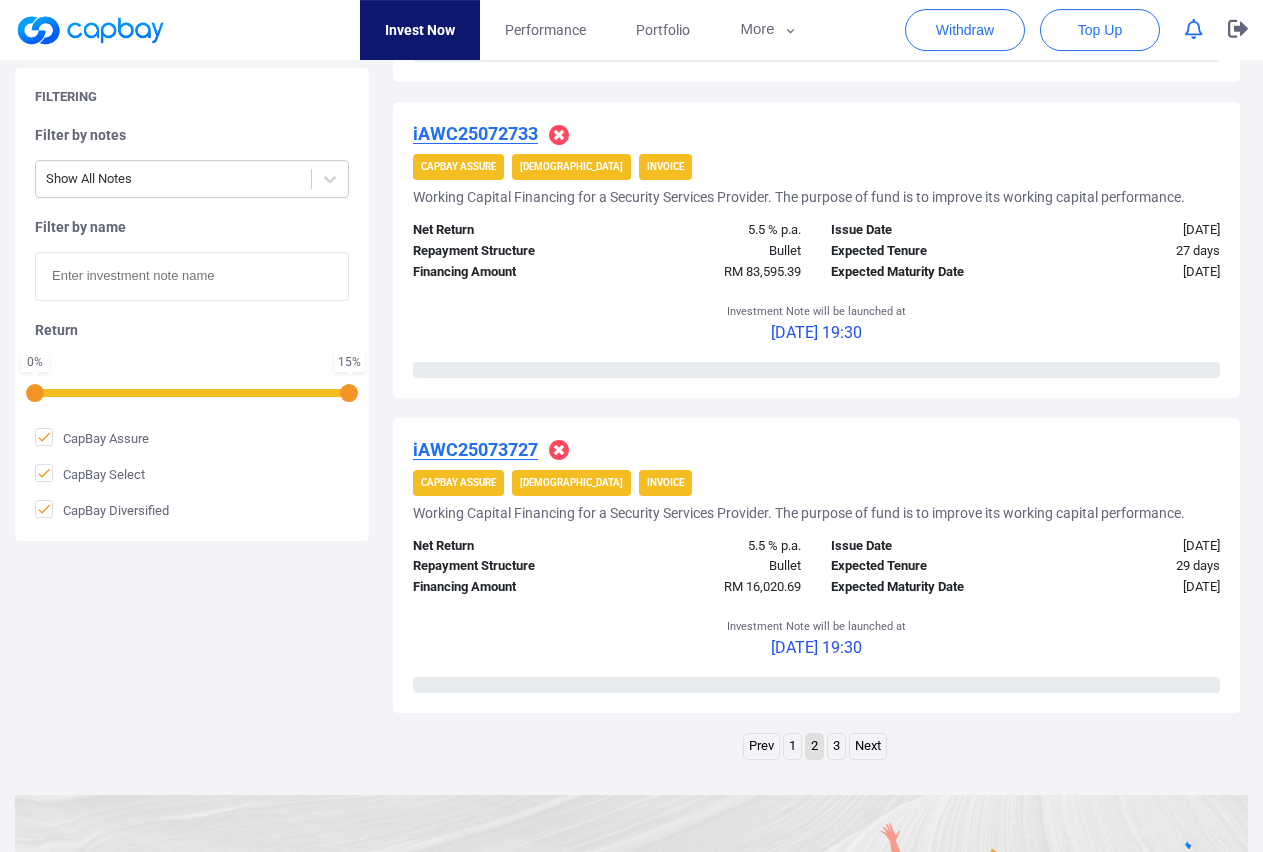 scroll, scrollTop: 2914, scrollLeft: 0, axis: vertical 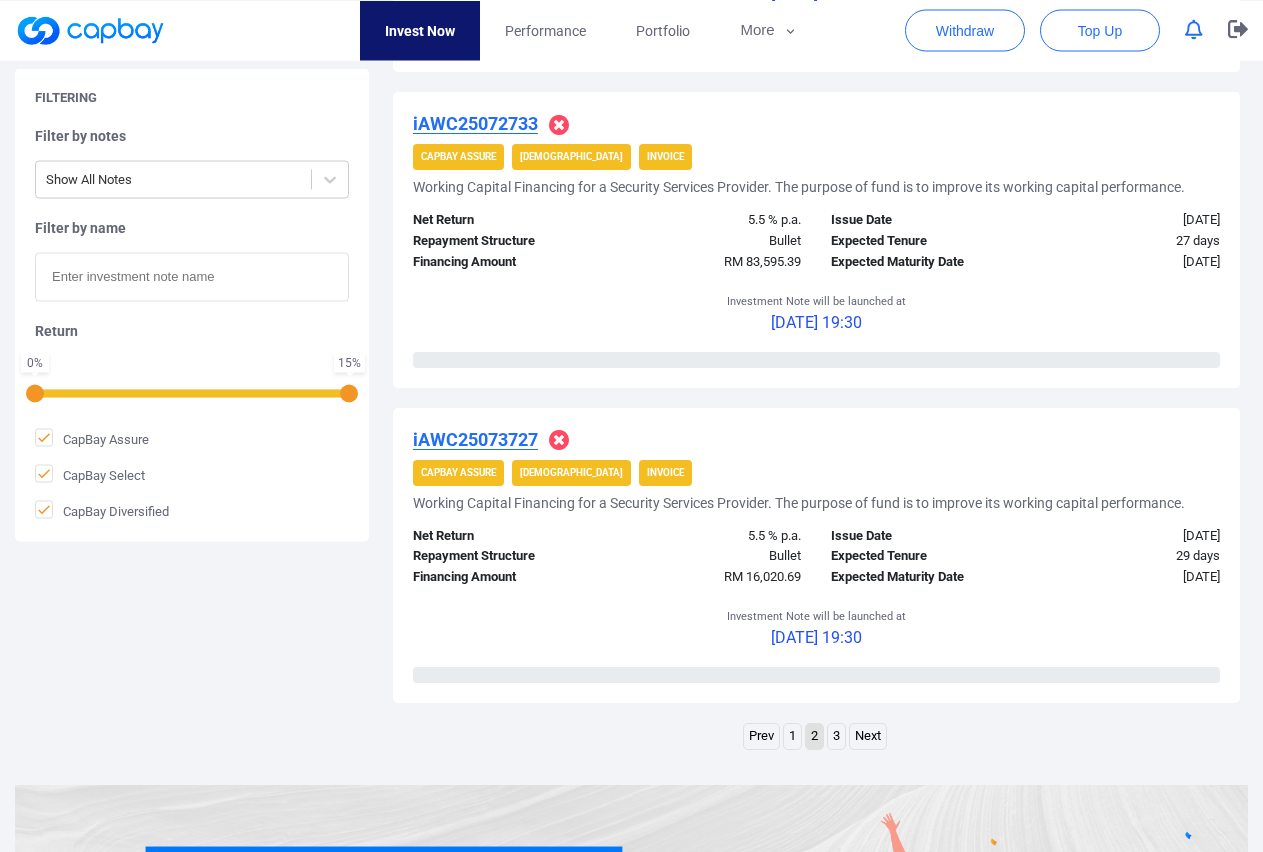click on "Next" at bounding box center (868, 736) 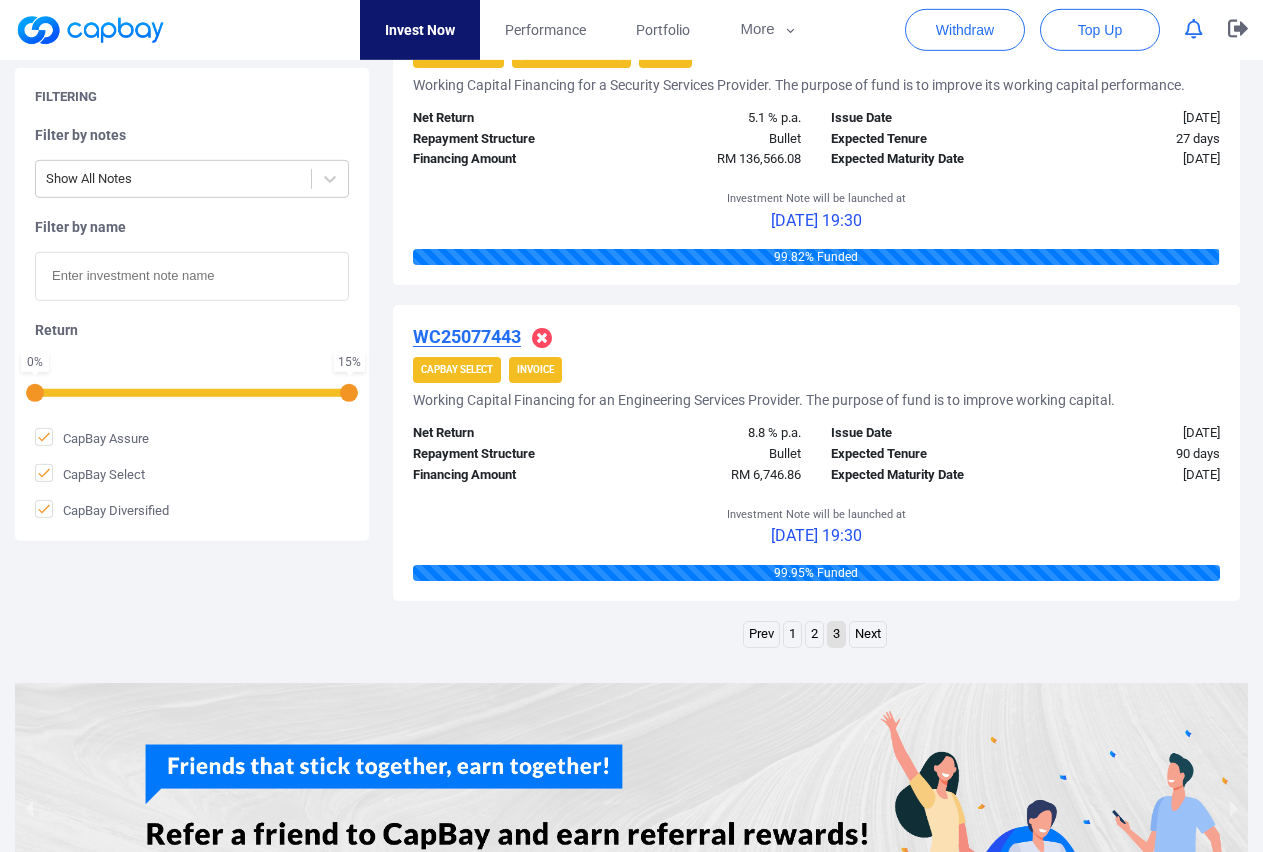 scroll, scrollTop: 2737, scrollLeft: 0, axis: vertical 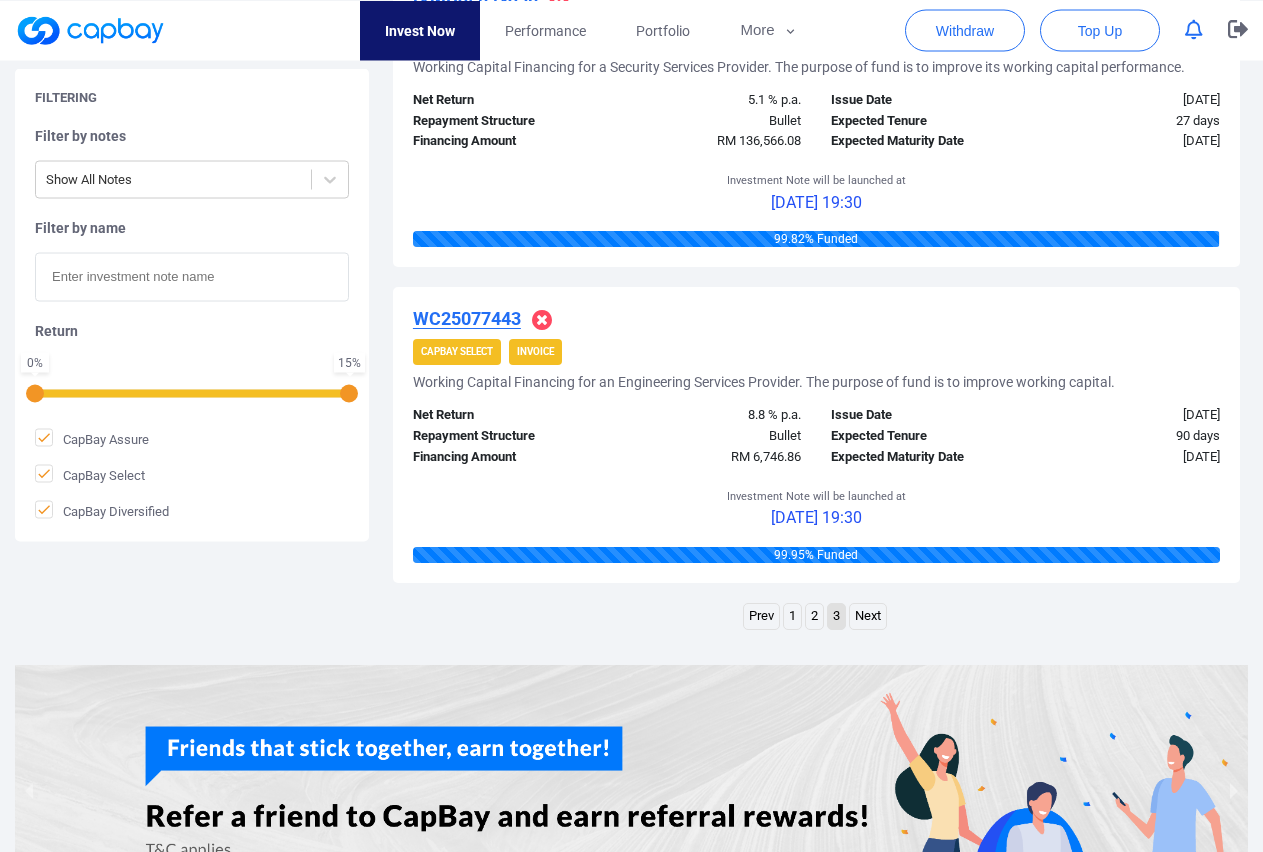 click on "WC25077443" at bounding box center (467, 318) 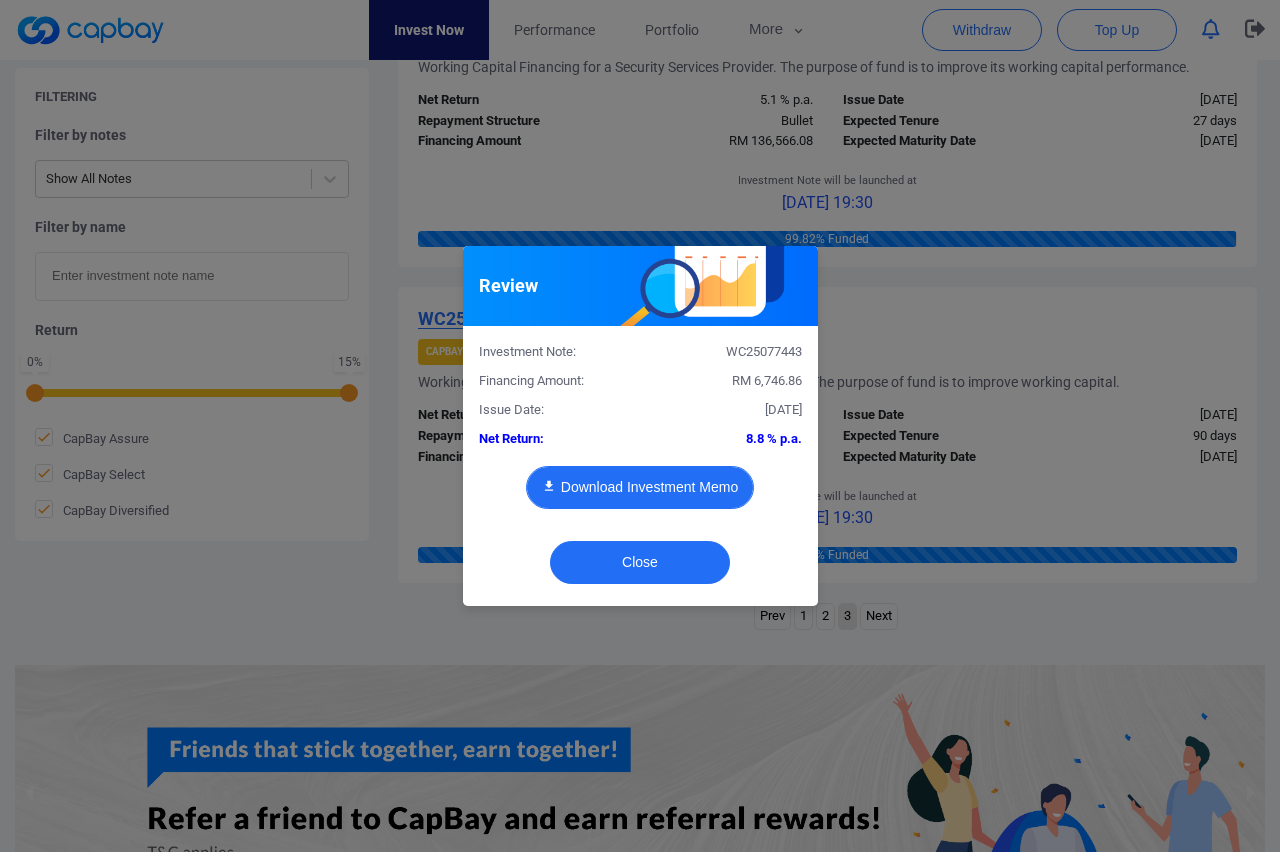 click on "Download Investment Memo" at bounding box center [640, 487] 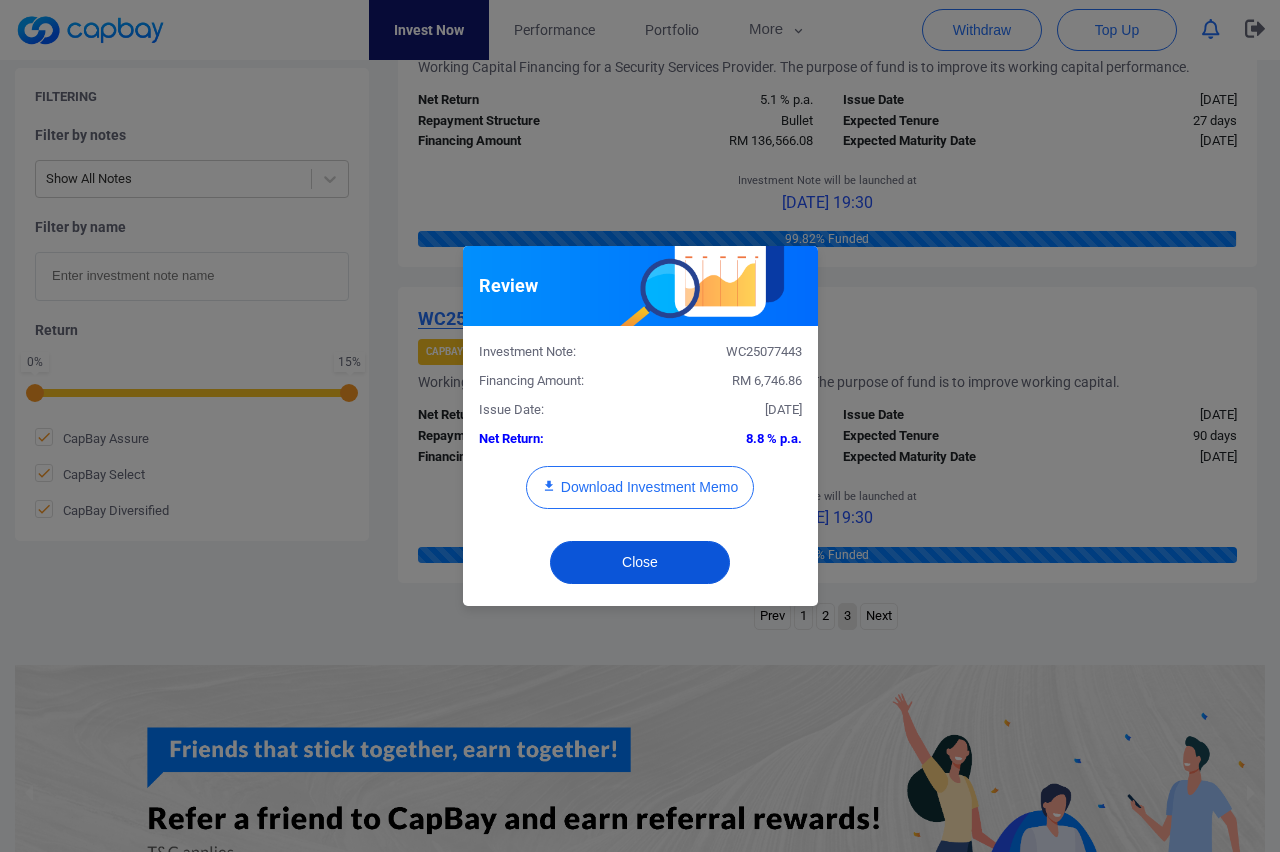 click on "Close" at bounding box center (640, 562) 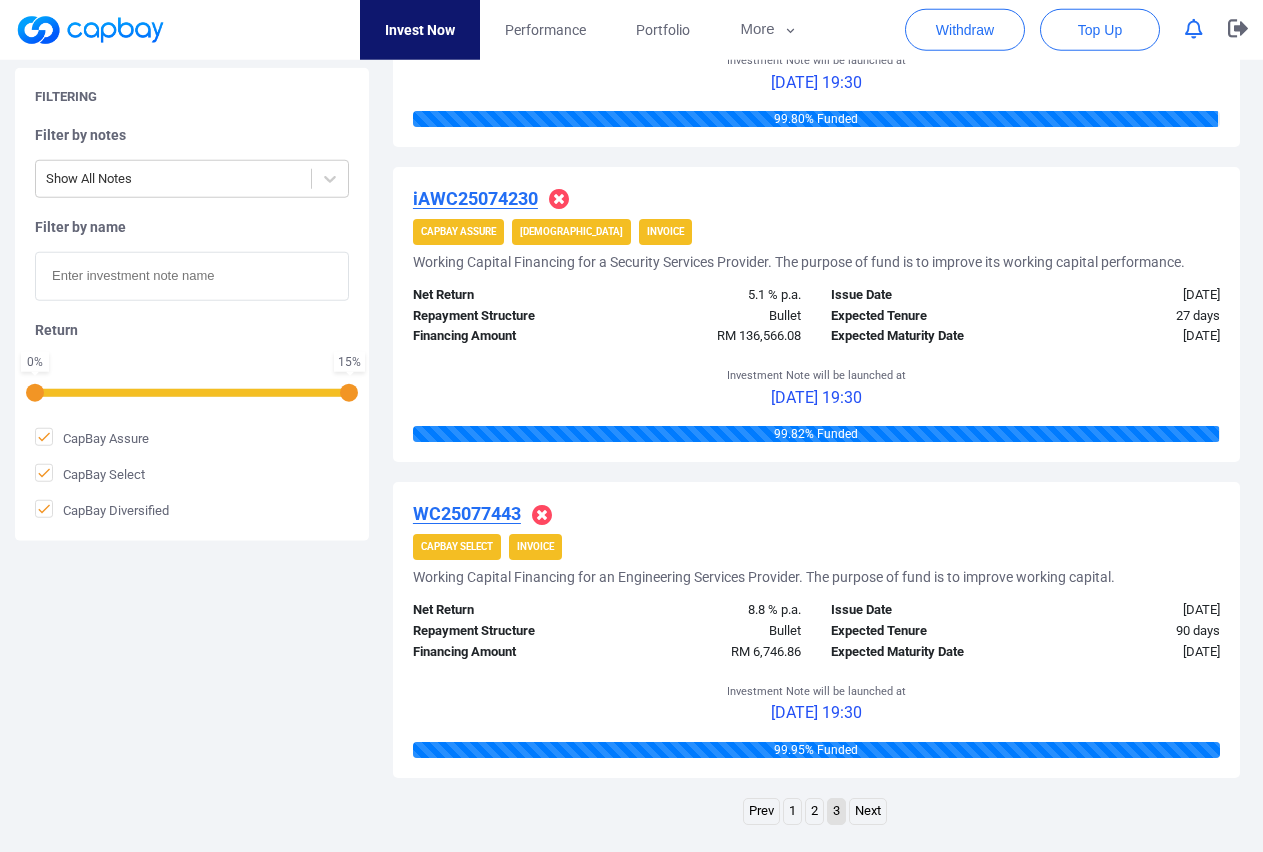 scroll, scrollTop: 2533, scrollLeft: 0, axis: vertical 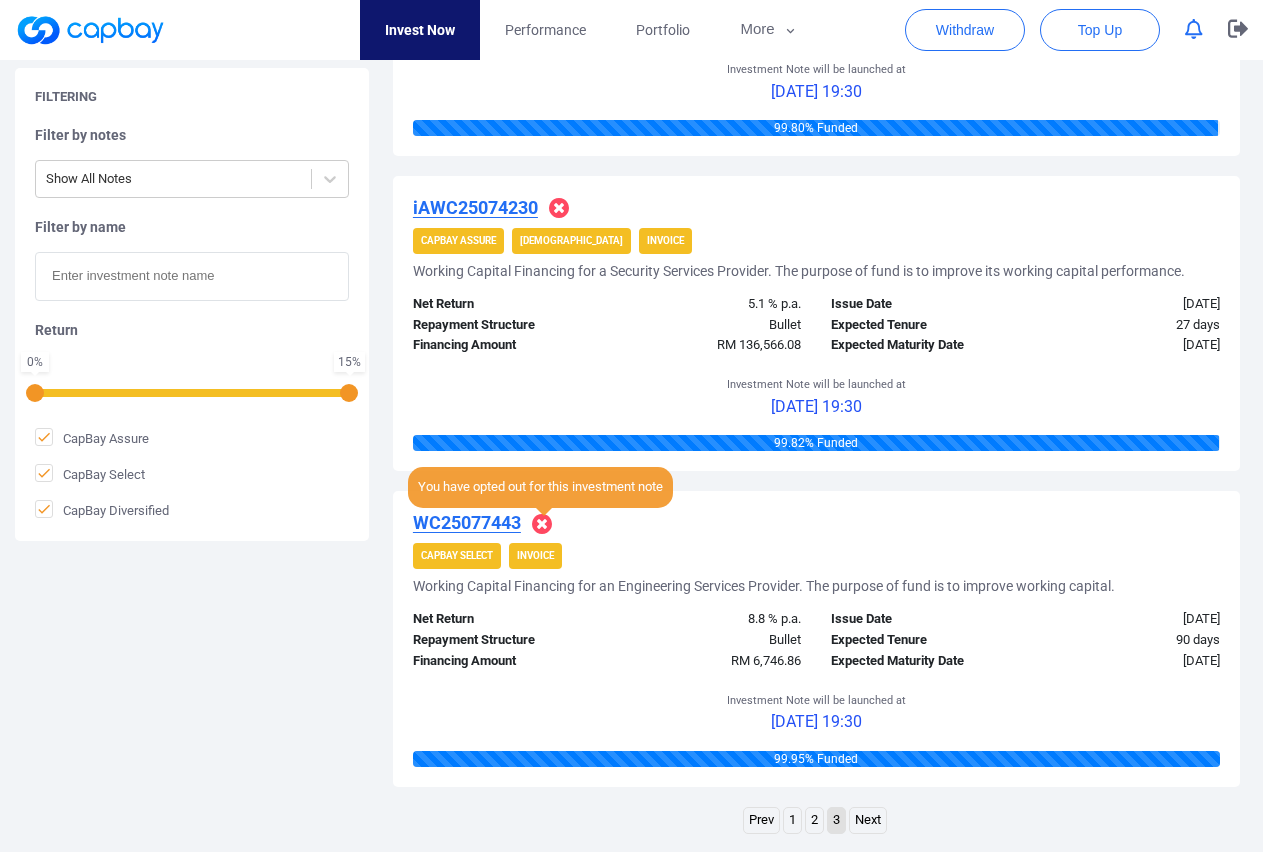click 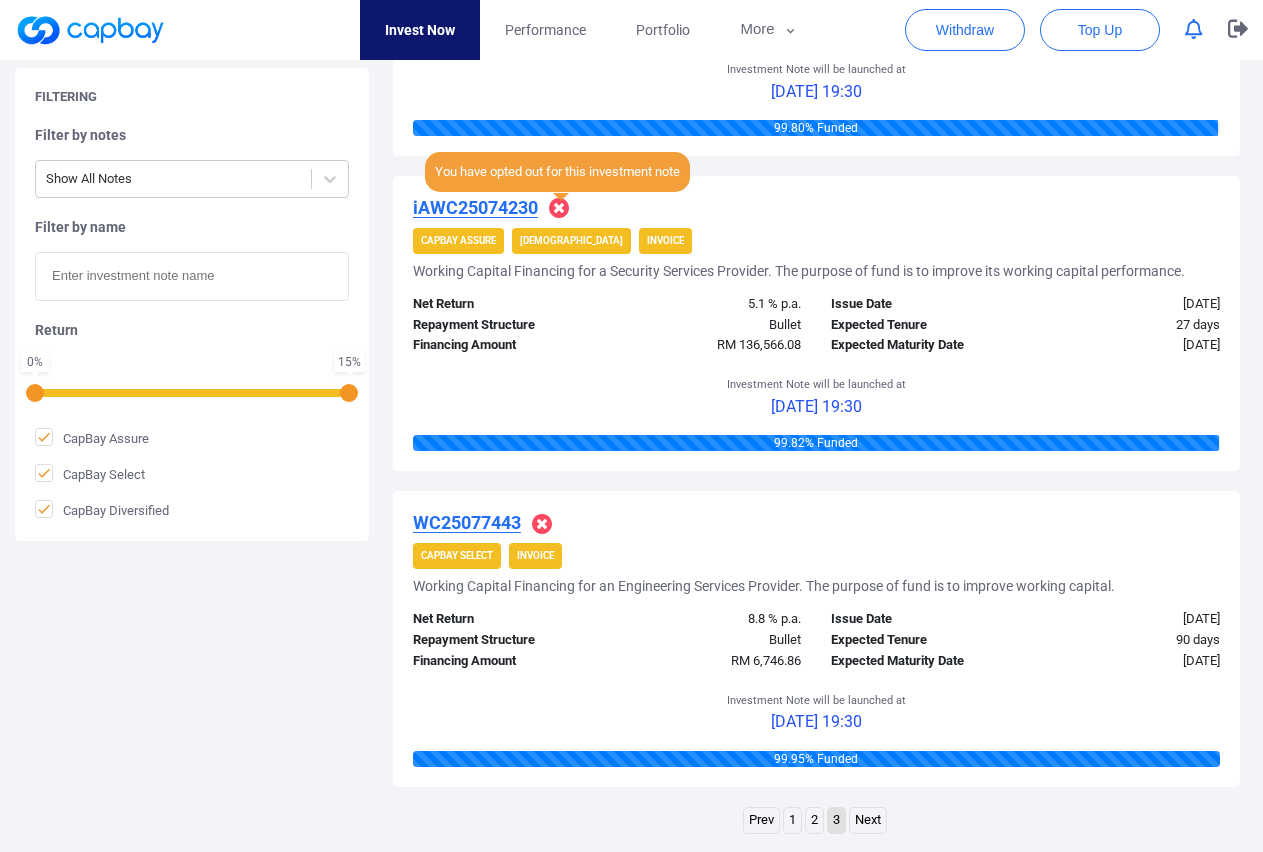 click 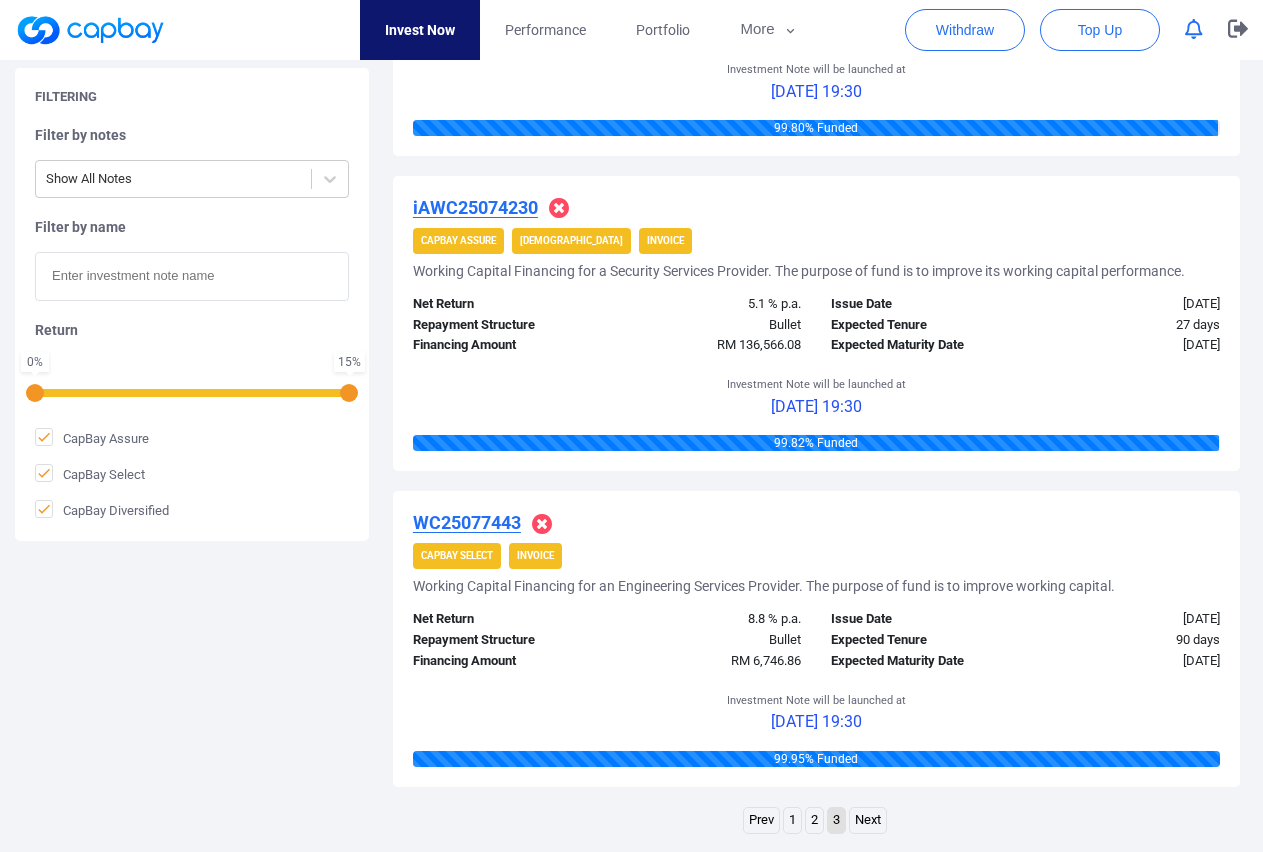 click on "Invest Now" at bounding box center (420, 30) 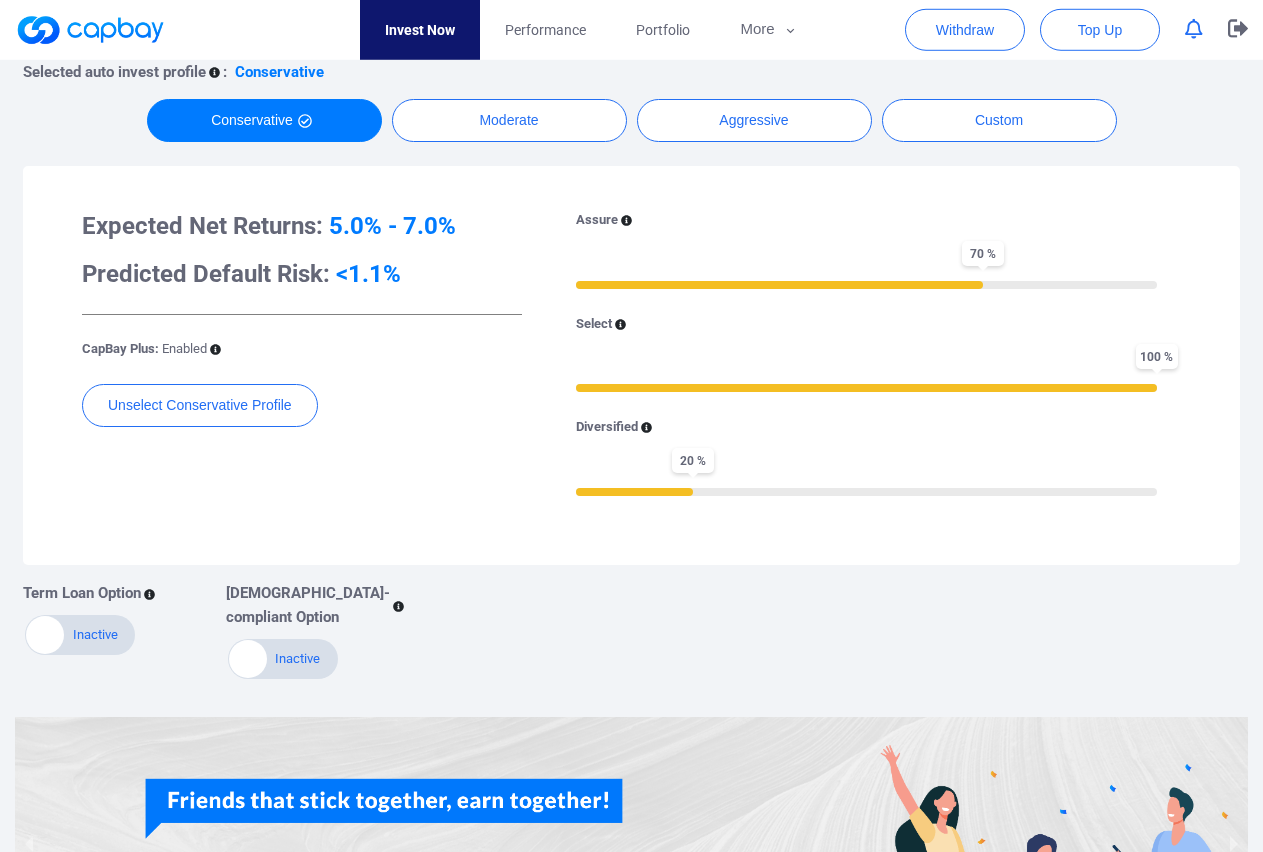 scroll, scrollTop: 394, scrollLeft: 0, axis: vertical 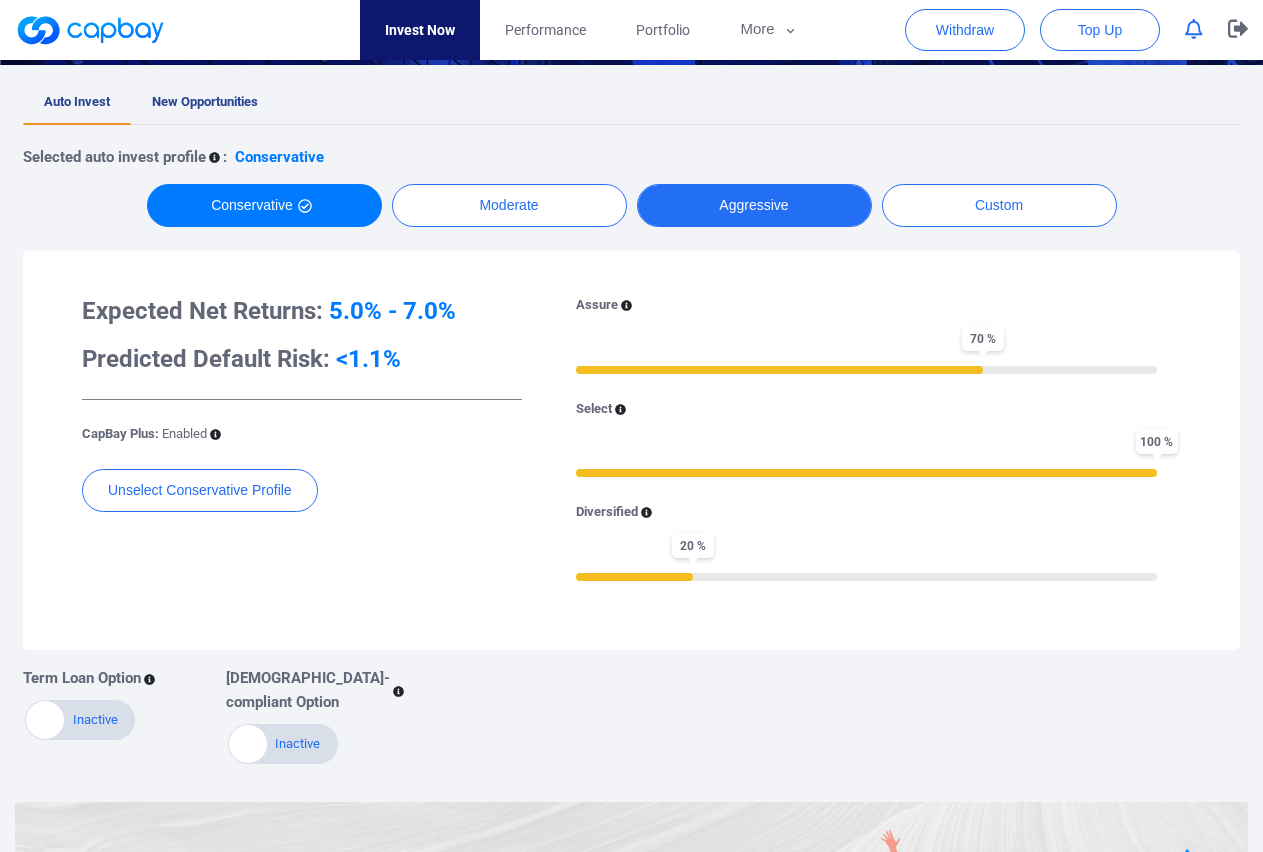 click on "Aggressive" at bounding box center (754, 205) 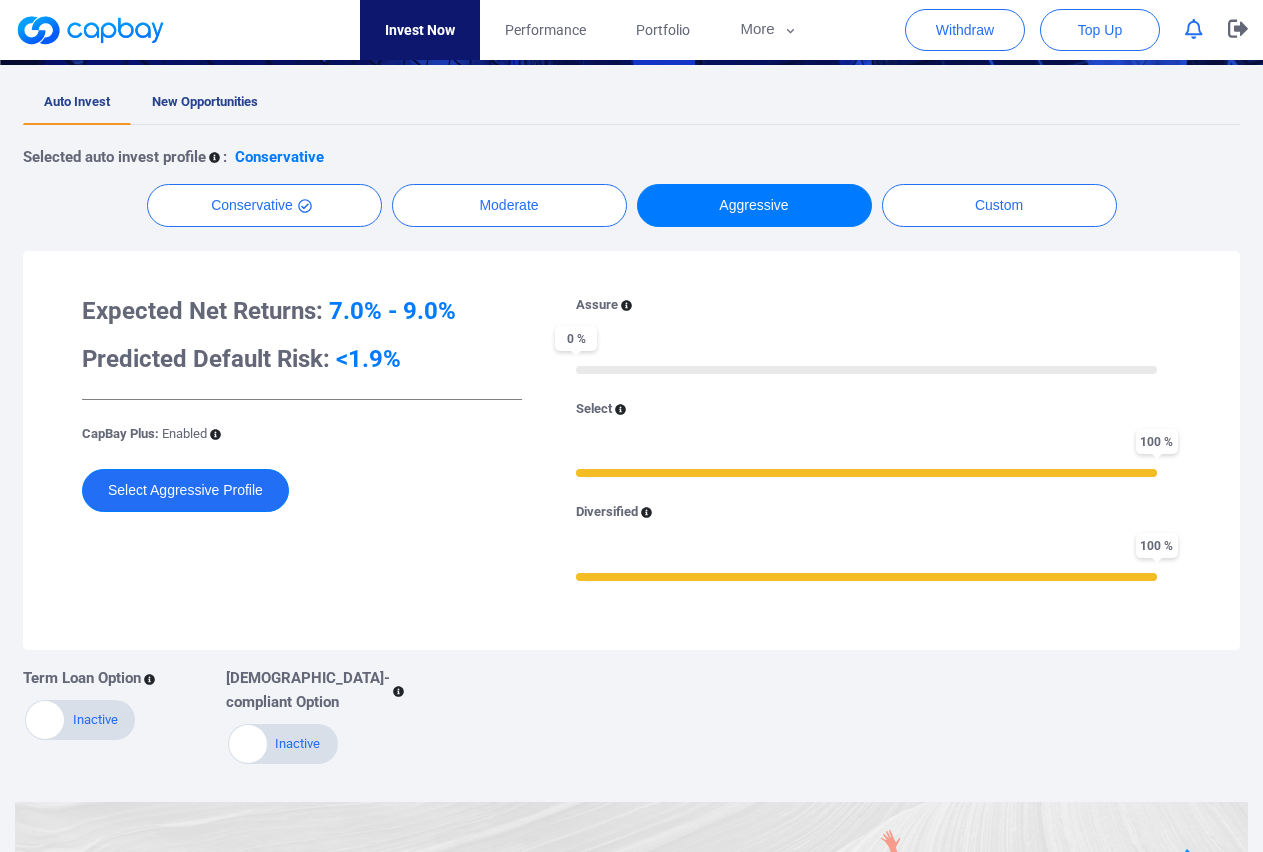 click on "Select
Aggressive Profile" at bounding box center [185, 490] 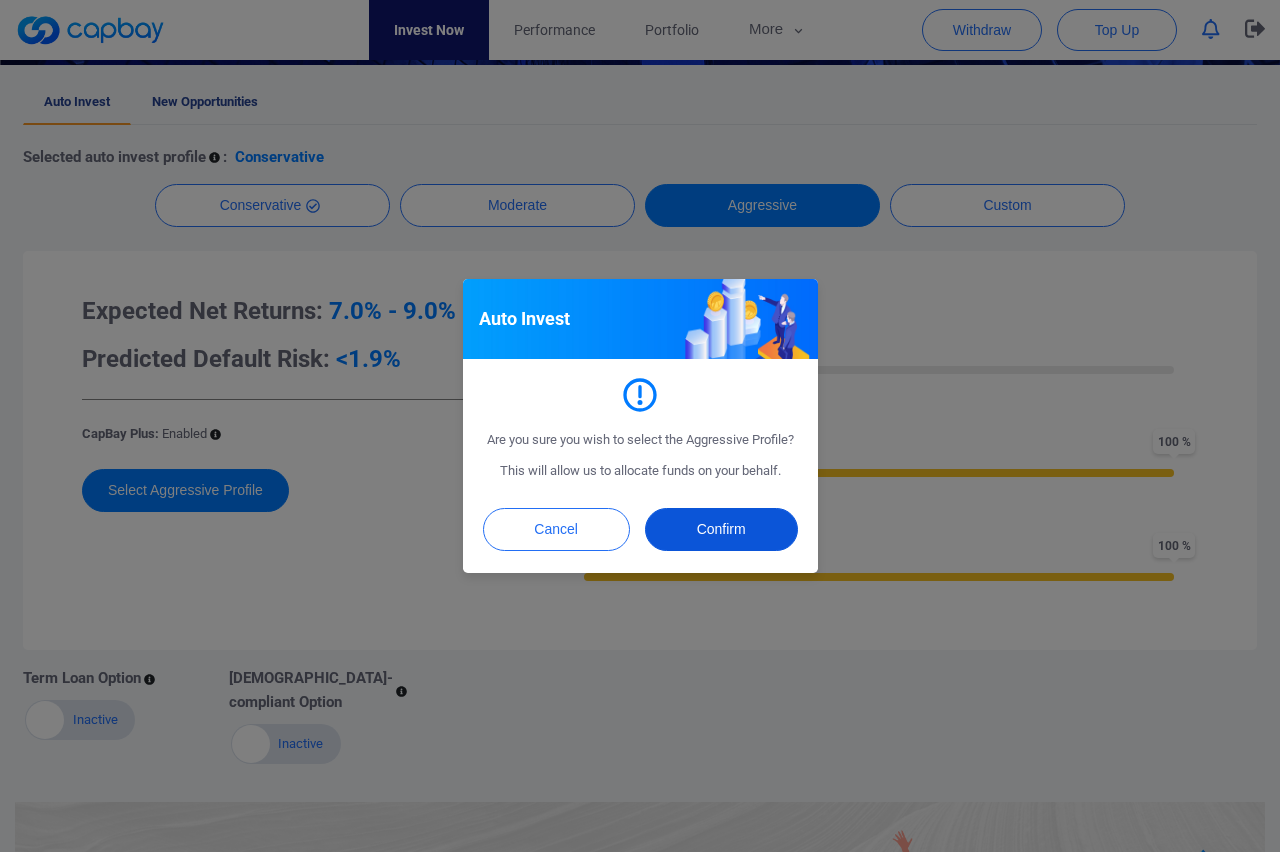 click on "Confirm" at bounding box center (721, 529) 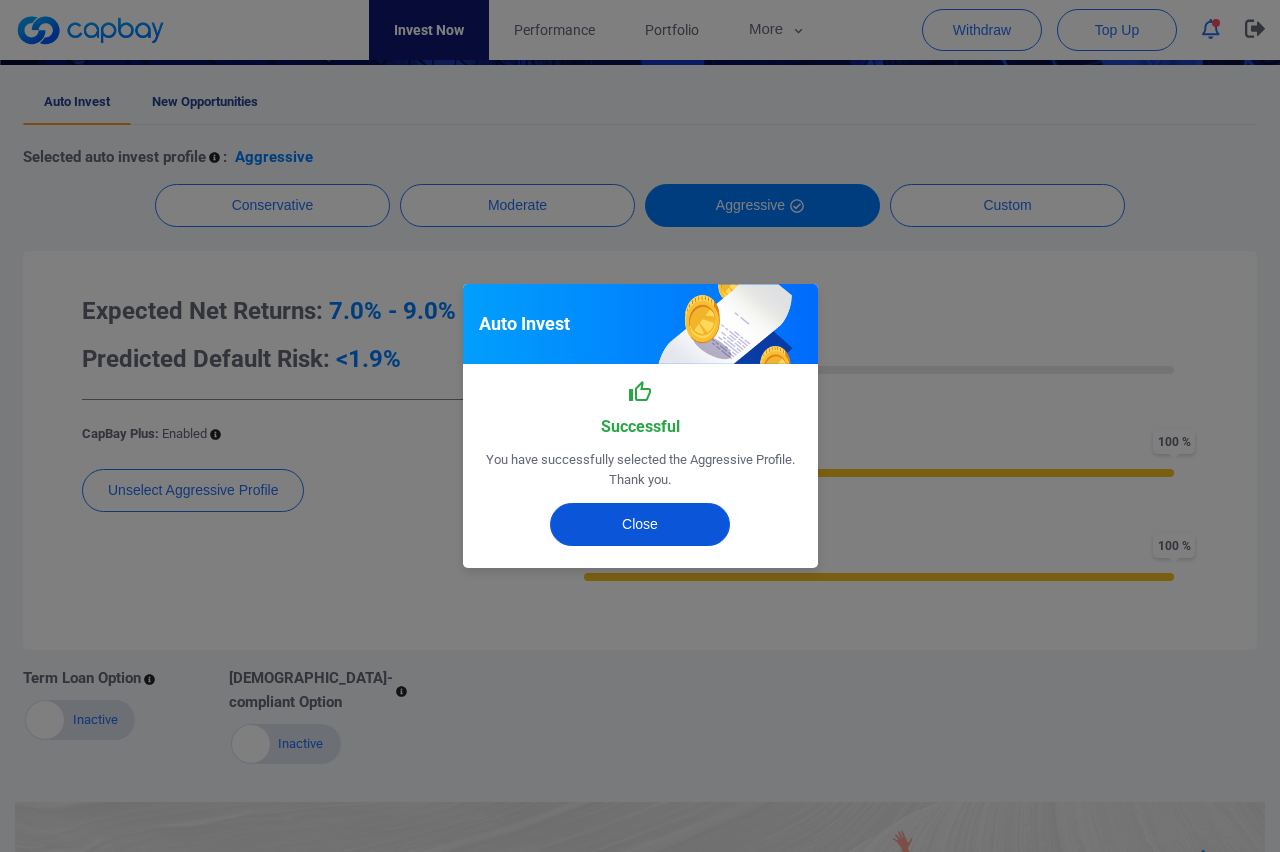 click on "Close" at bounding box center [640, 524] 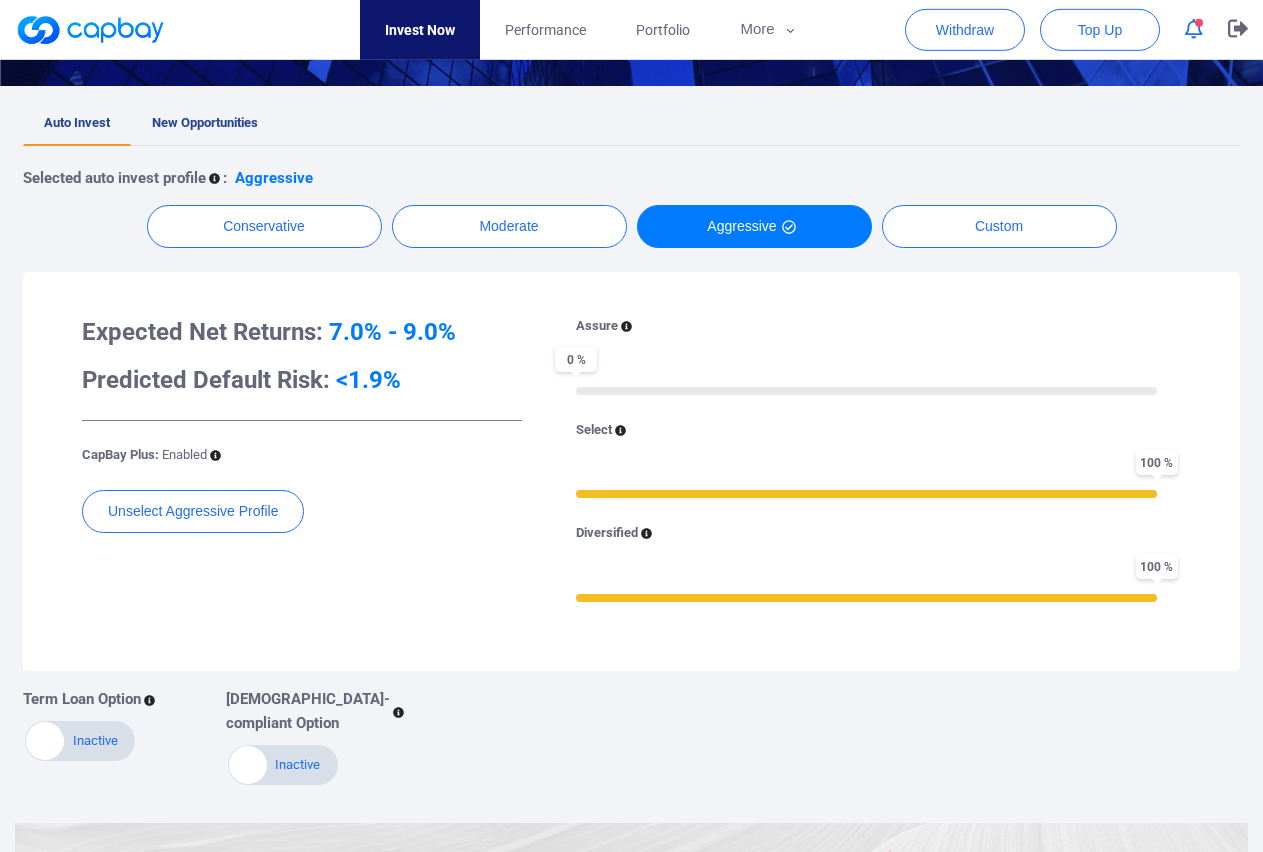 scroll, scrollTop: 292, scrollLeft: 0, axis: vertical 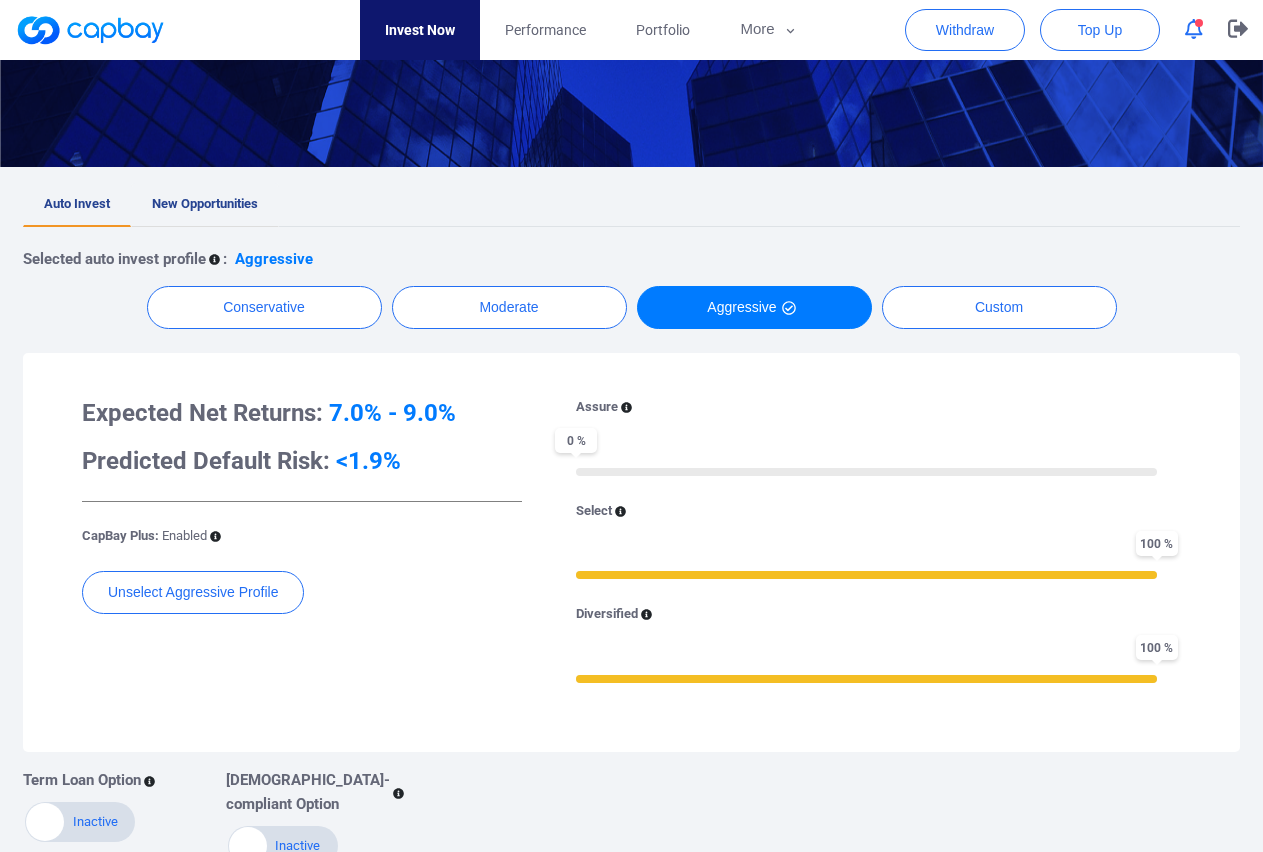 click on "New Opportunities" at bounding box center (205, 203) 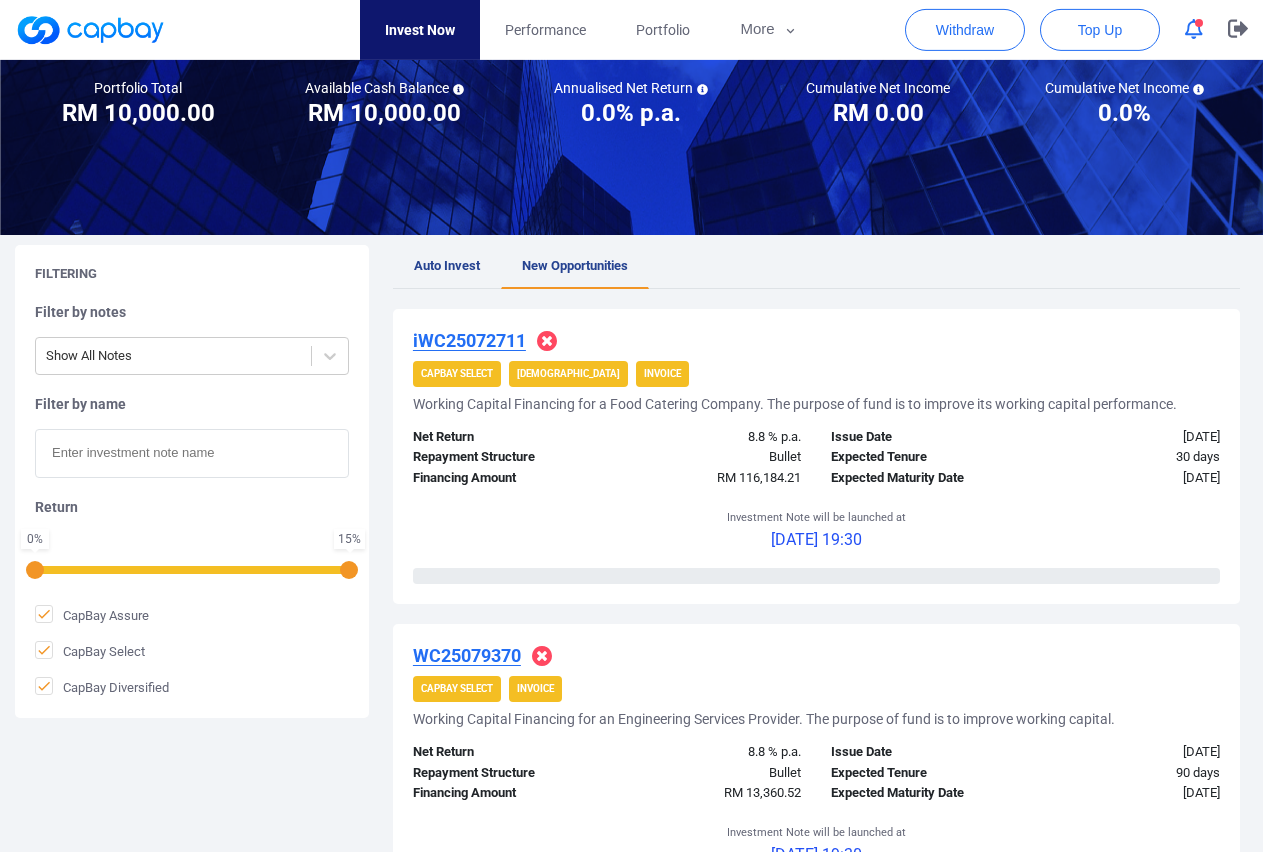 scroll, scrollTop: 306, scrollLeft: 0, axis: vertical 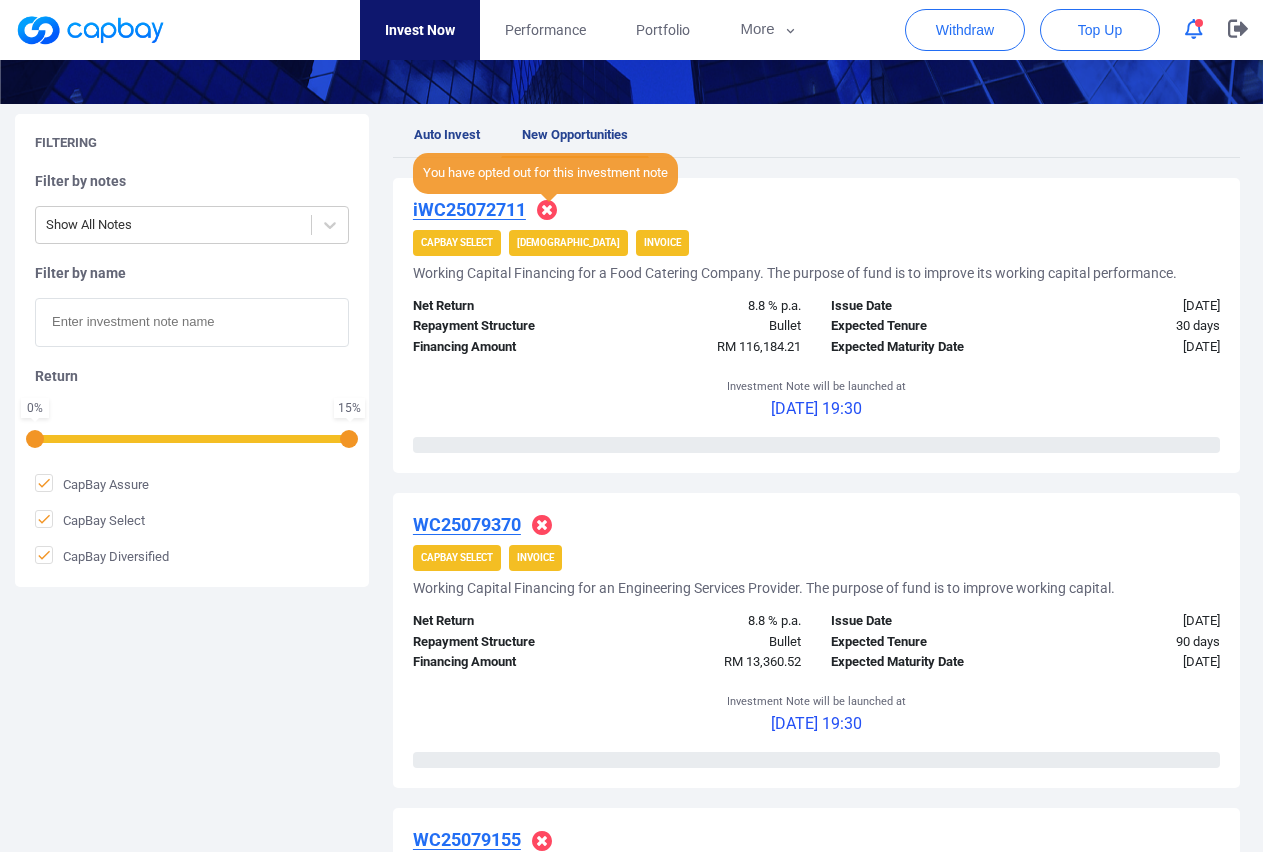 click 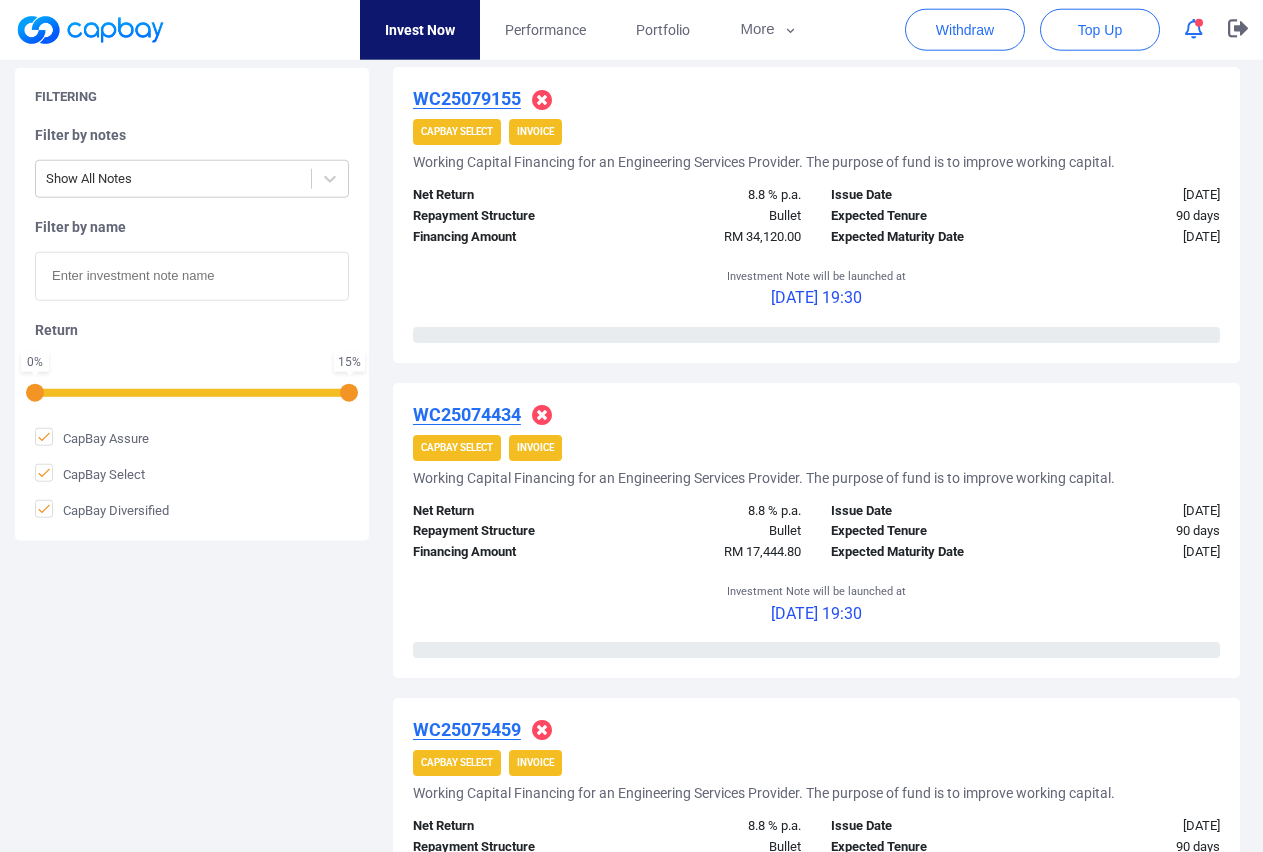 scroll, scrollTop: 1087, scrollLeft: 0, axis: vertical 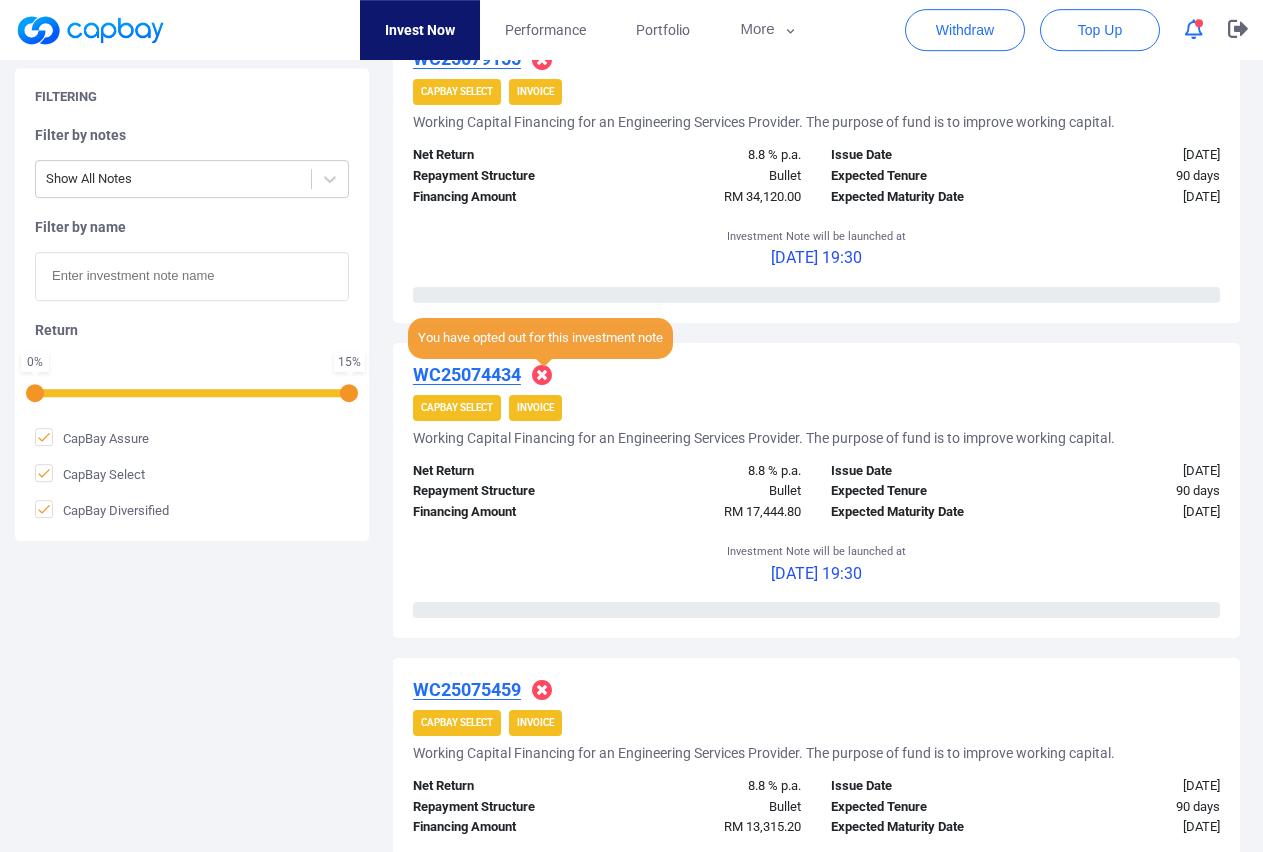 click 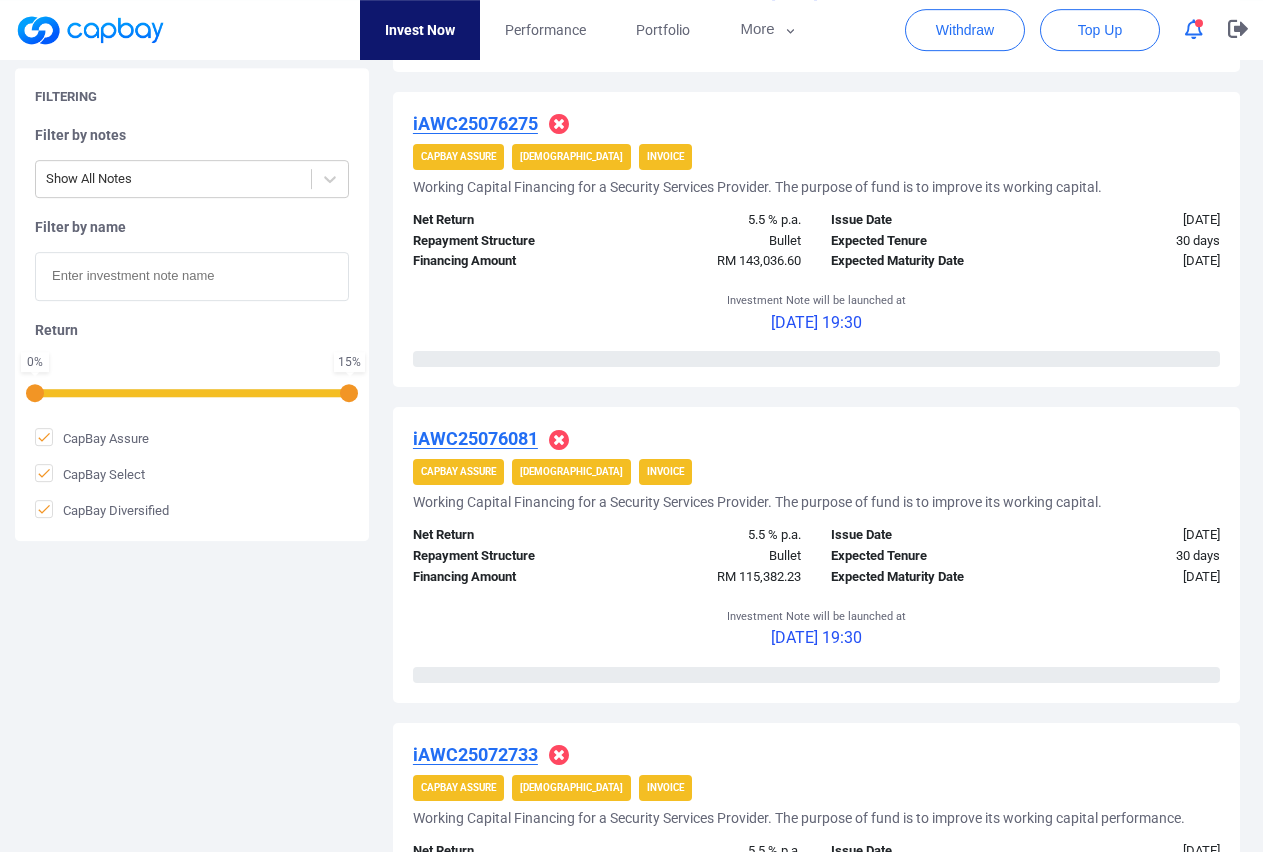 scroll, scrollTop: 3229, scrollLeft: 0, axis: vertical 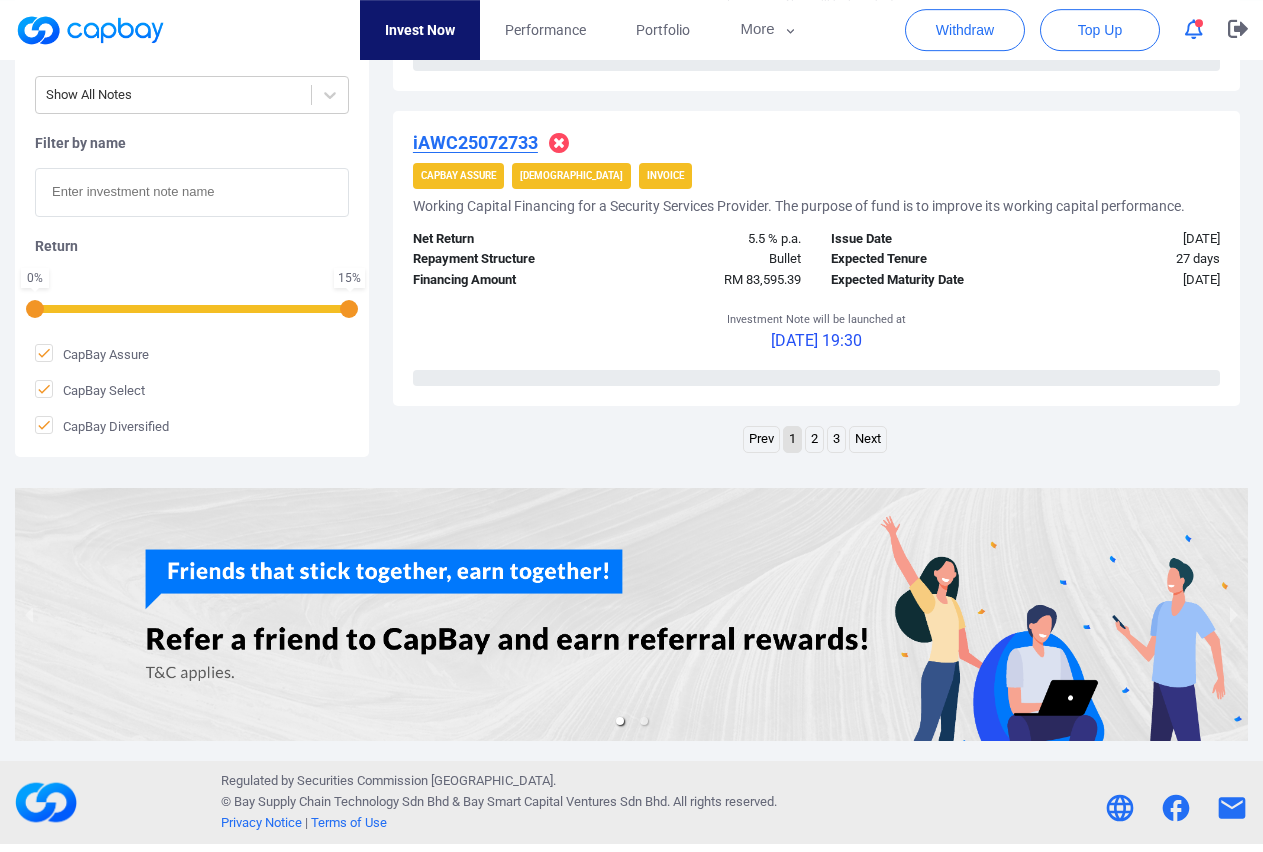 click on "3" at bounding box center (836, 439) 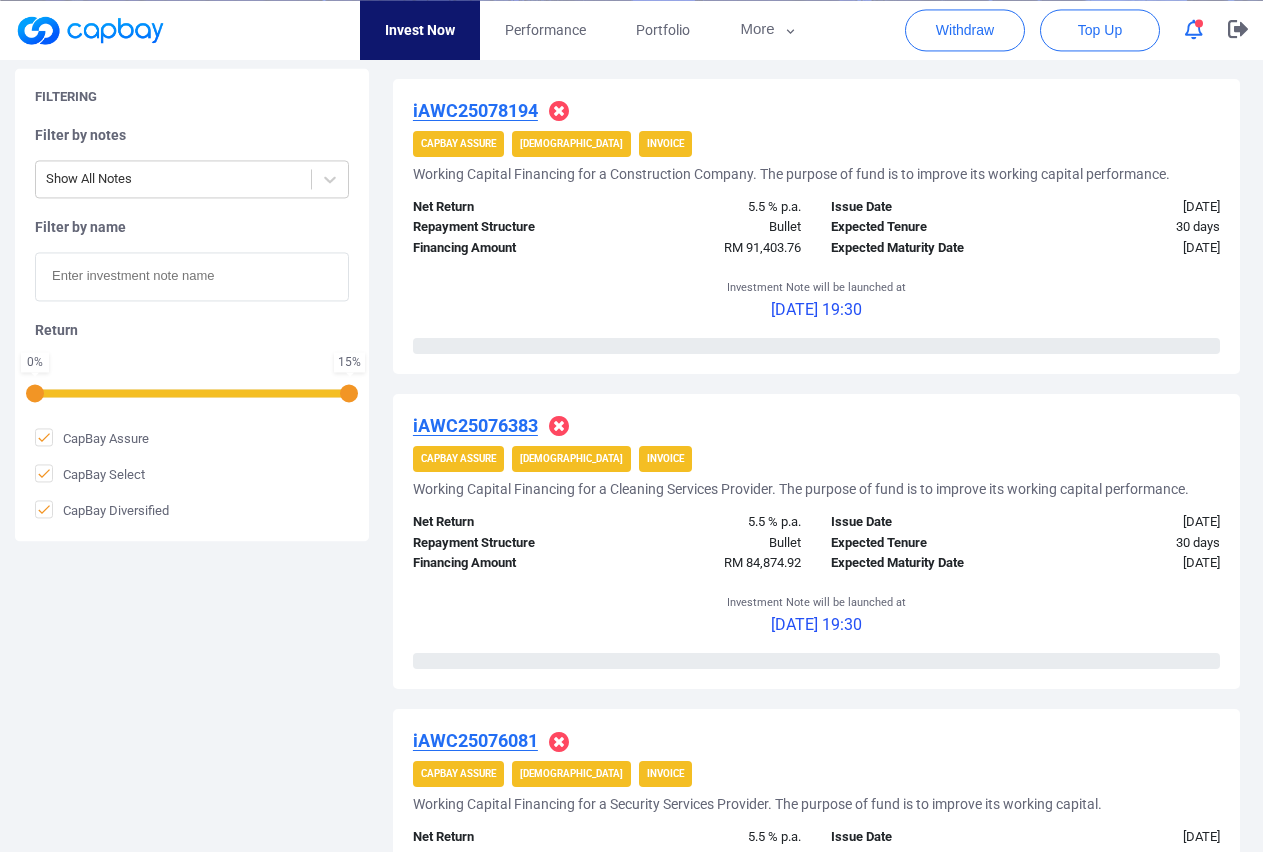 scroll, scrollTop: 374, scrollLeft: 0, axis: vertical 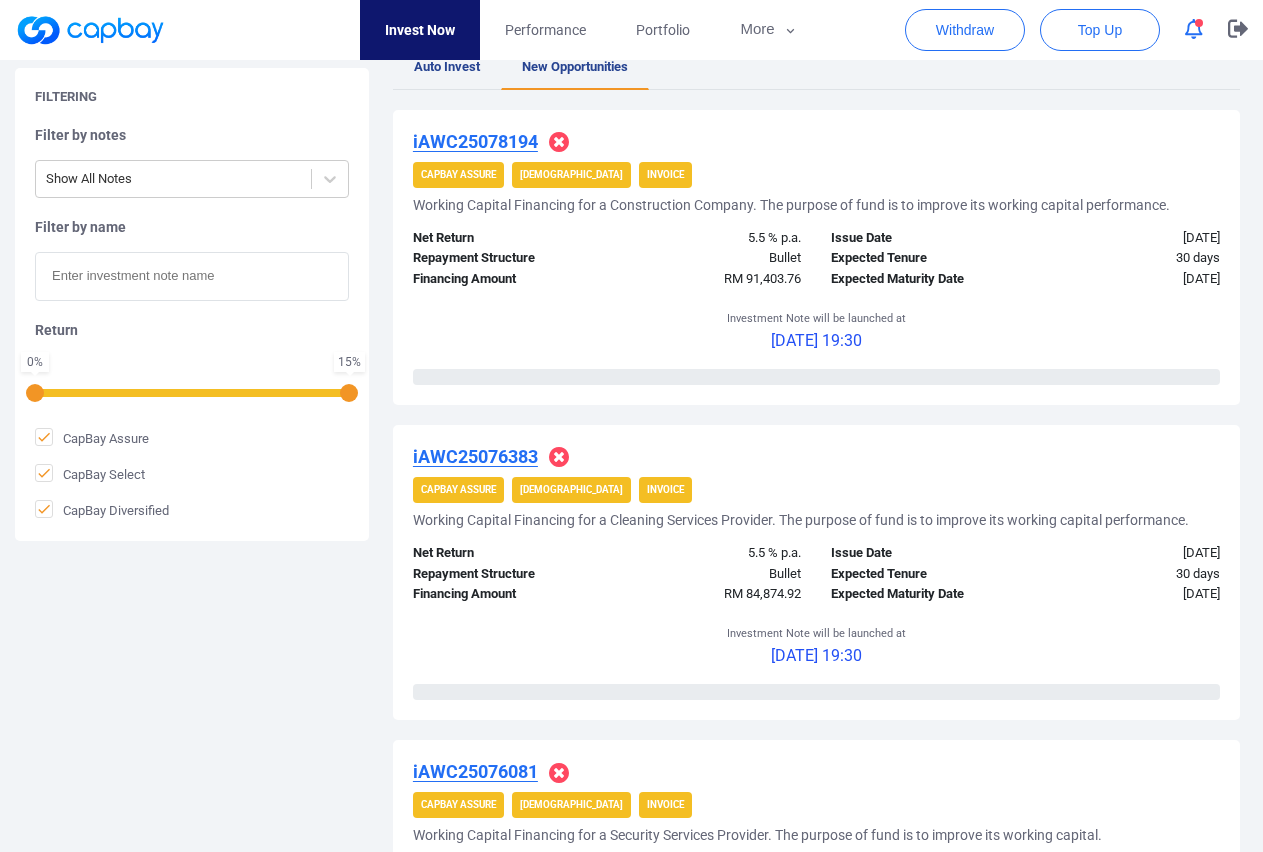 click 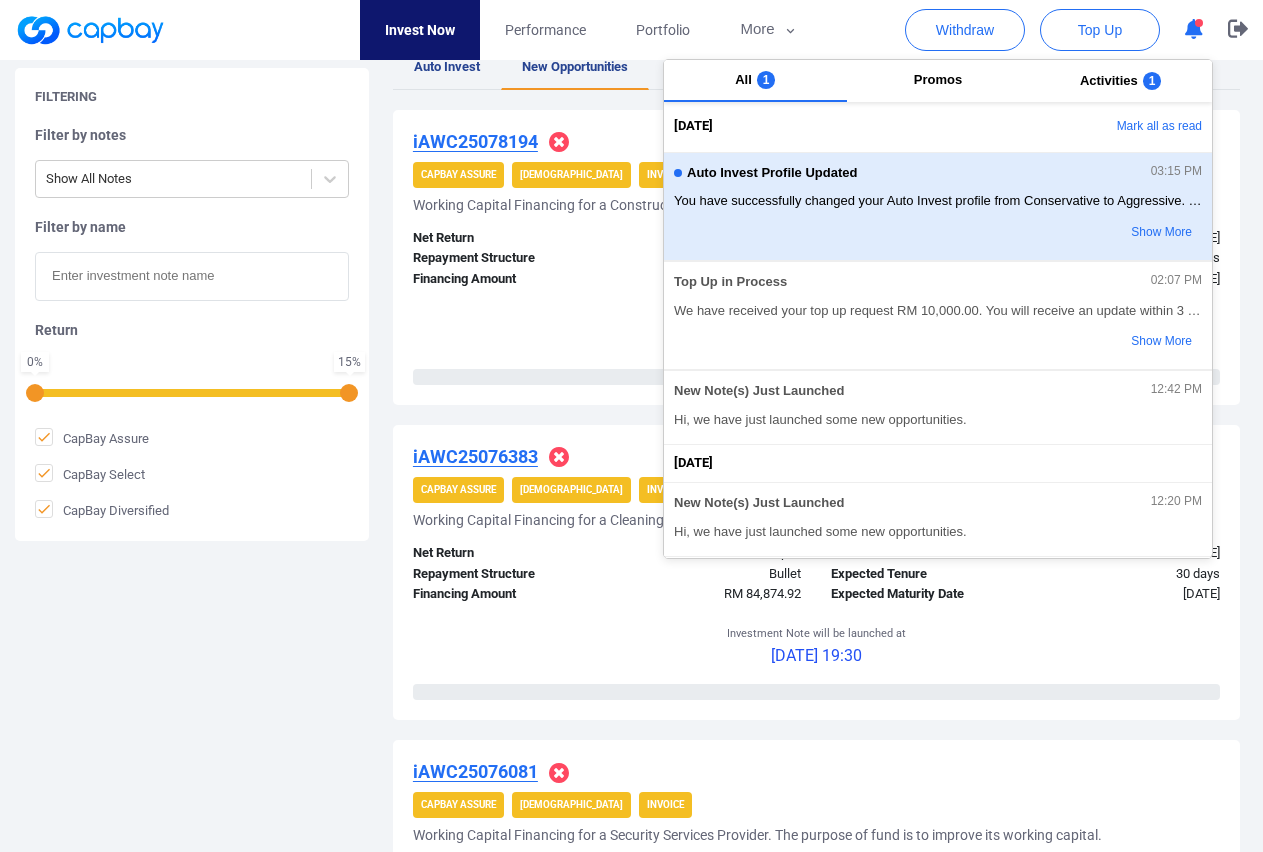 click on "You have successfully changed your Auto Invest profile from Conservative to Aggressive. Your updated" at bounding box center (938, 201) 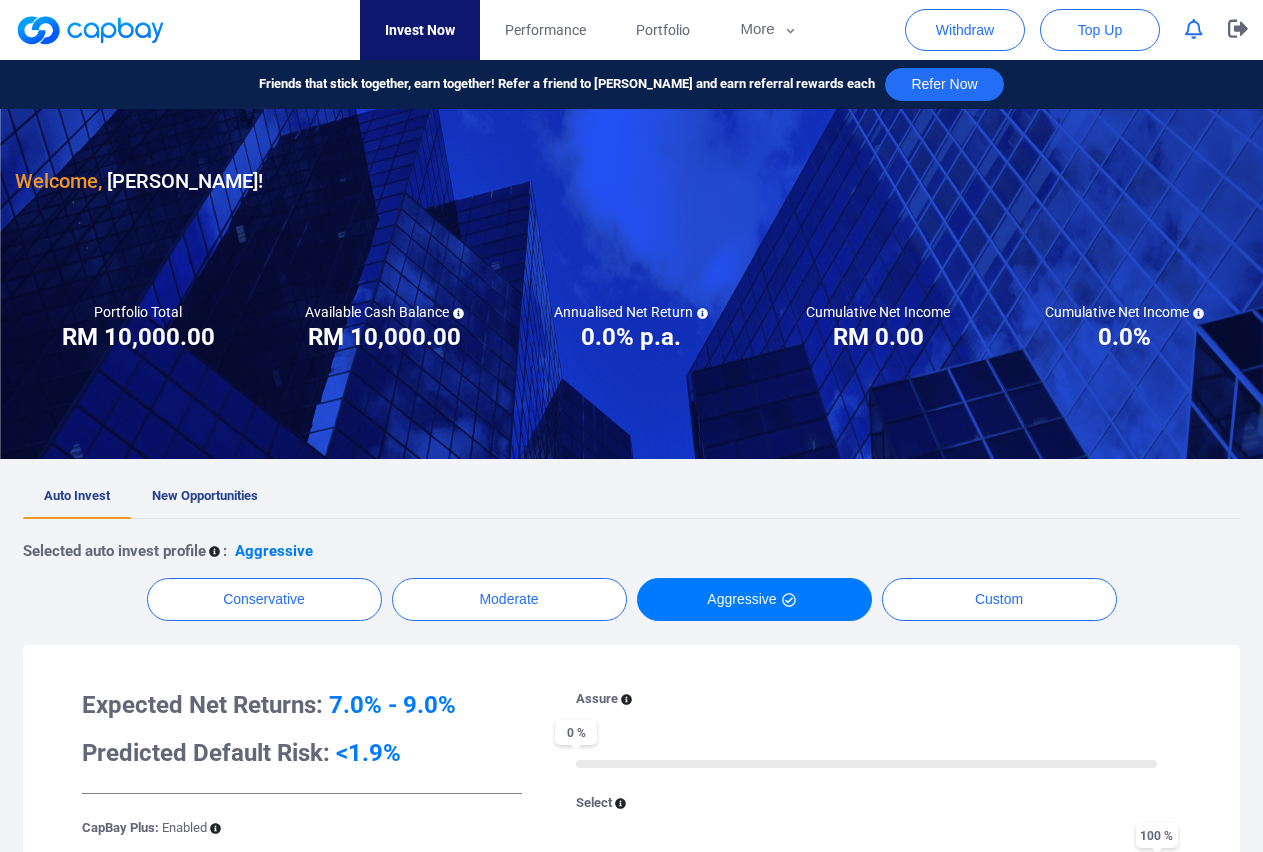 click on "Expected Net Returns:   7.0%
- 9.0% Predicted Default Risk:   <1.9% CapBay Plus:   Enabled   Unselect
Aggressive Profile Assure 0   % Select 100   % Diversified 100   %" at bounding box center (631, 844) 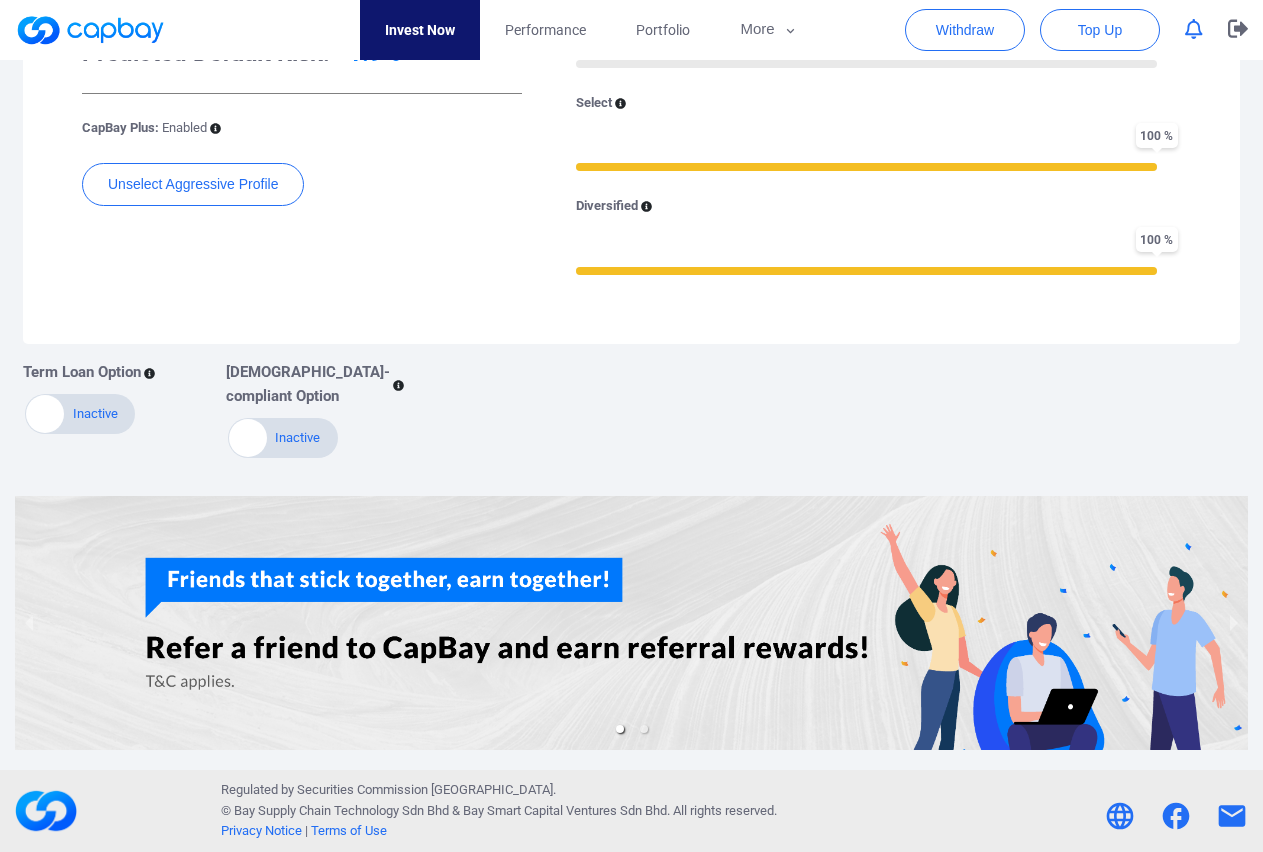 scroll, scrollTop: 394, scrollLeft: 0, axis: vertical 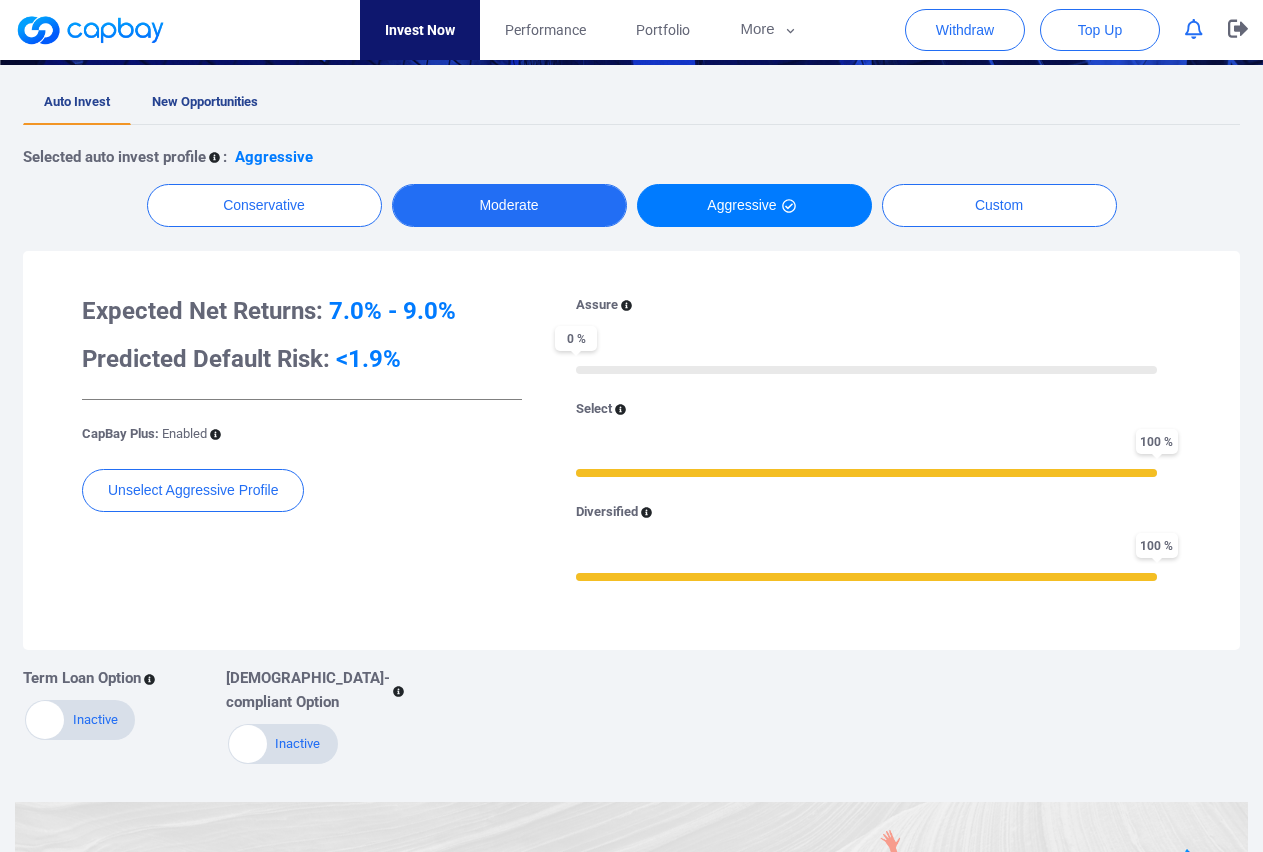 click on "Moderate" at bounding box center [509, 205] 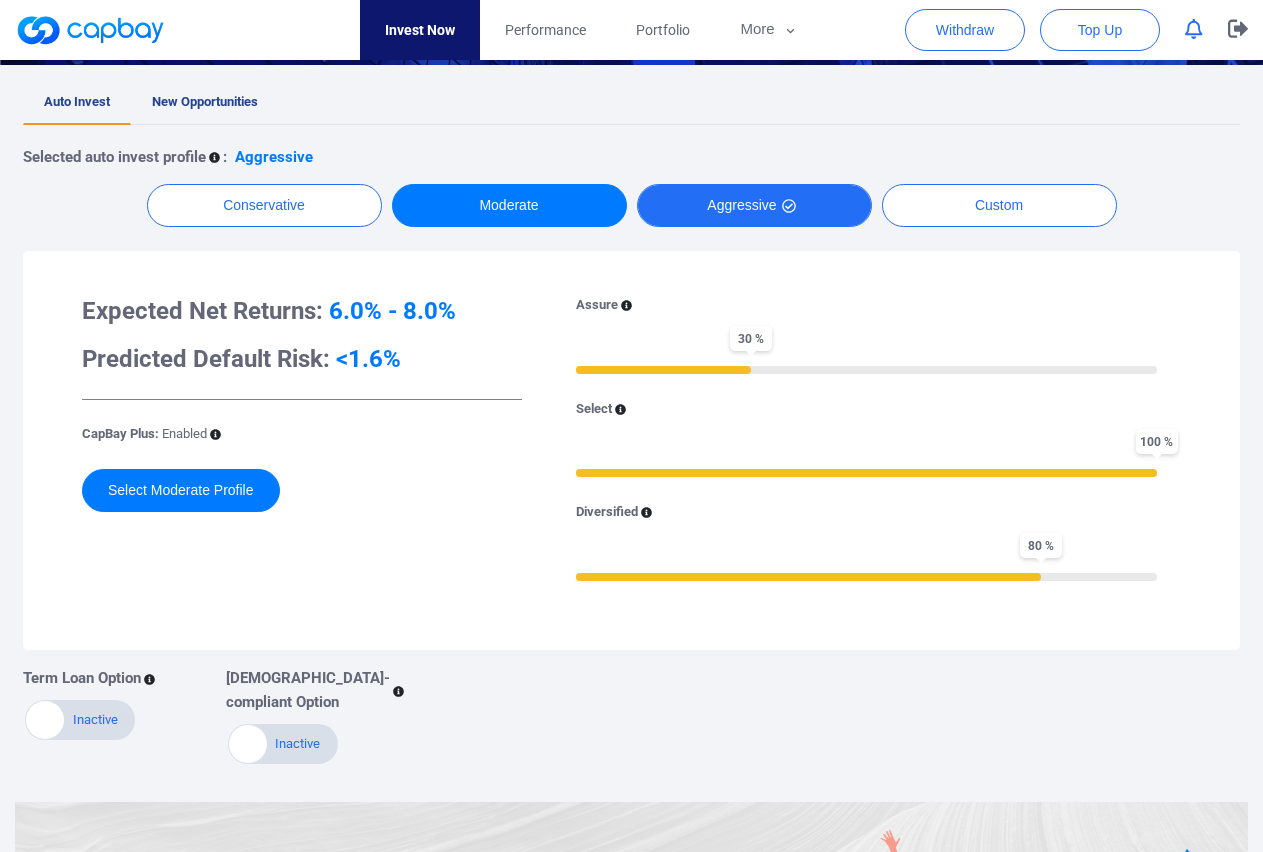 click on "Aggressive" at bounding box center (754, 205) 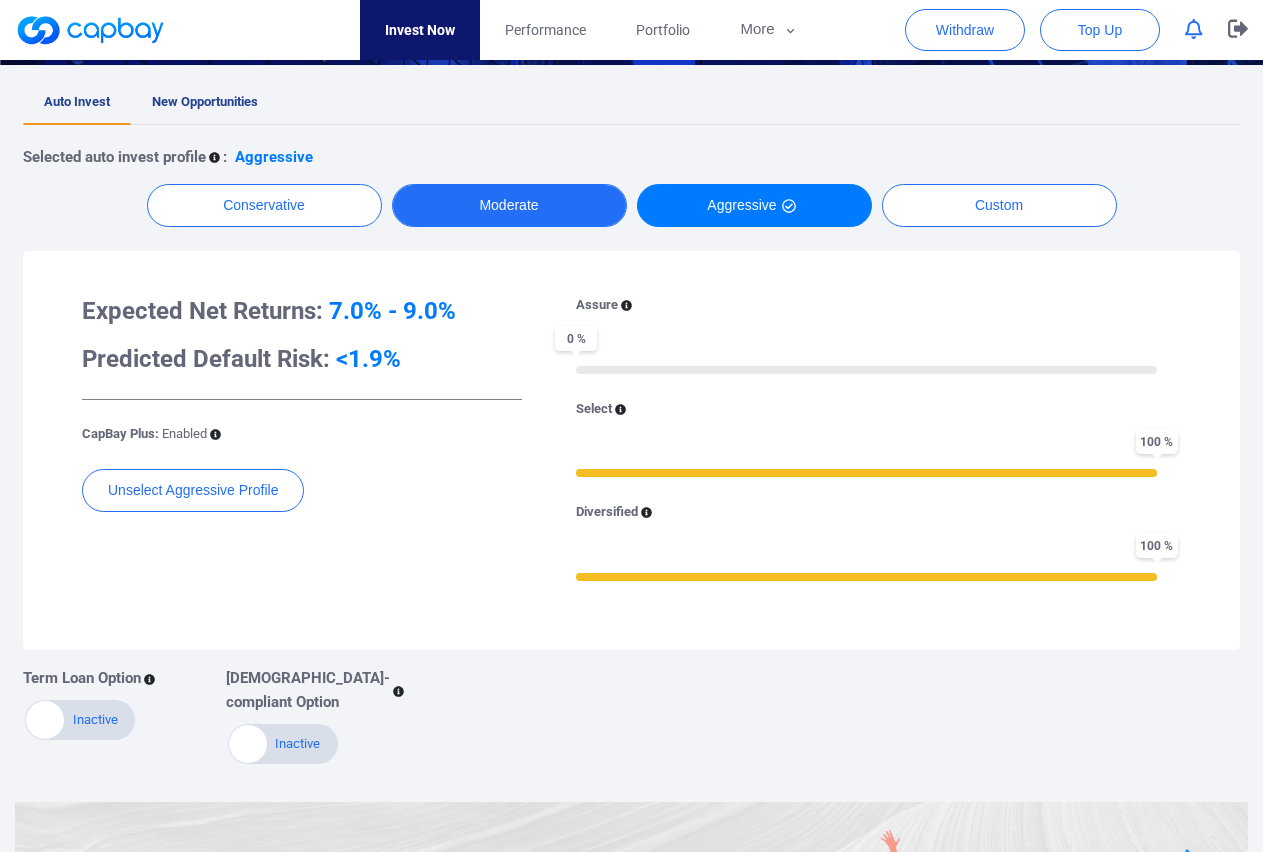 click on "Moderate" at bounding box center [509, 205] 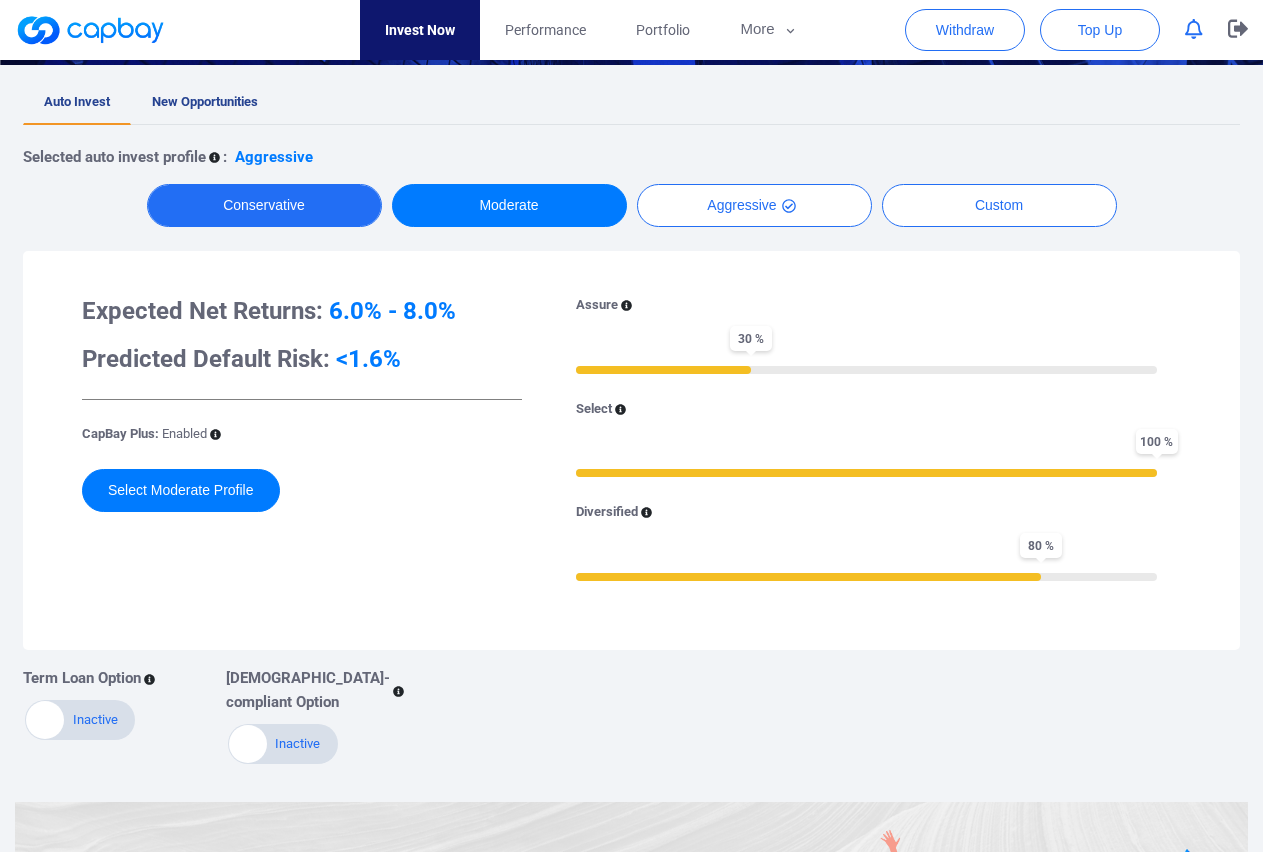 click on "Conservative" at bounding box center (264, 205) 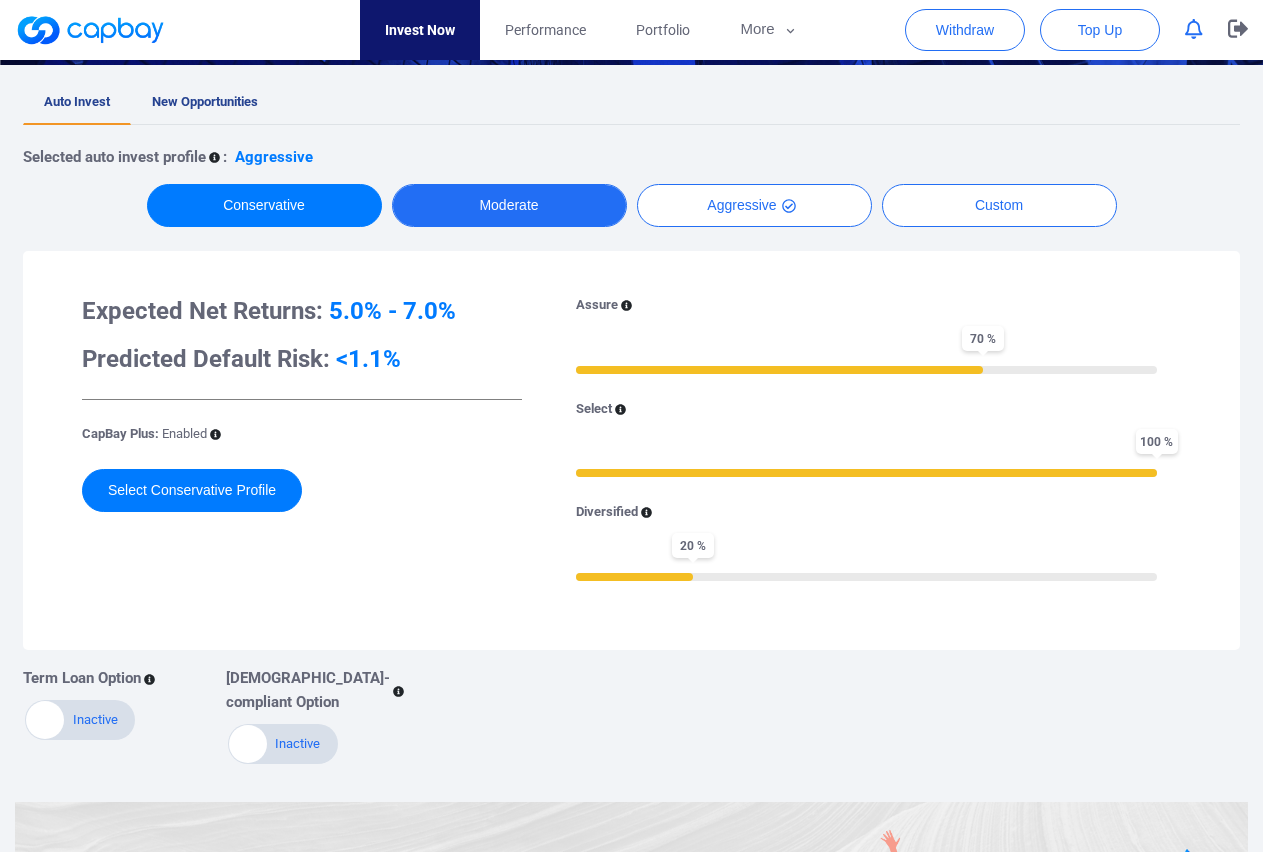 click on "Moderate" at bounding box center (509, 205) 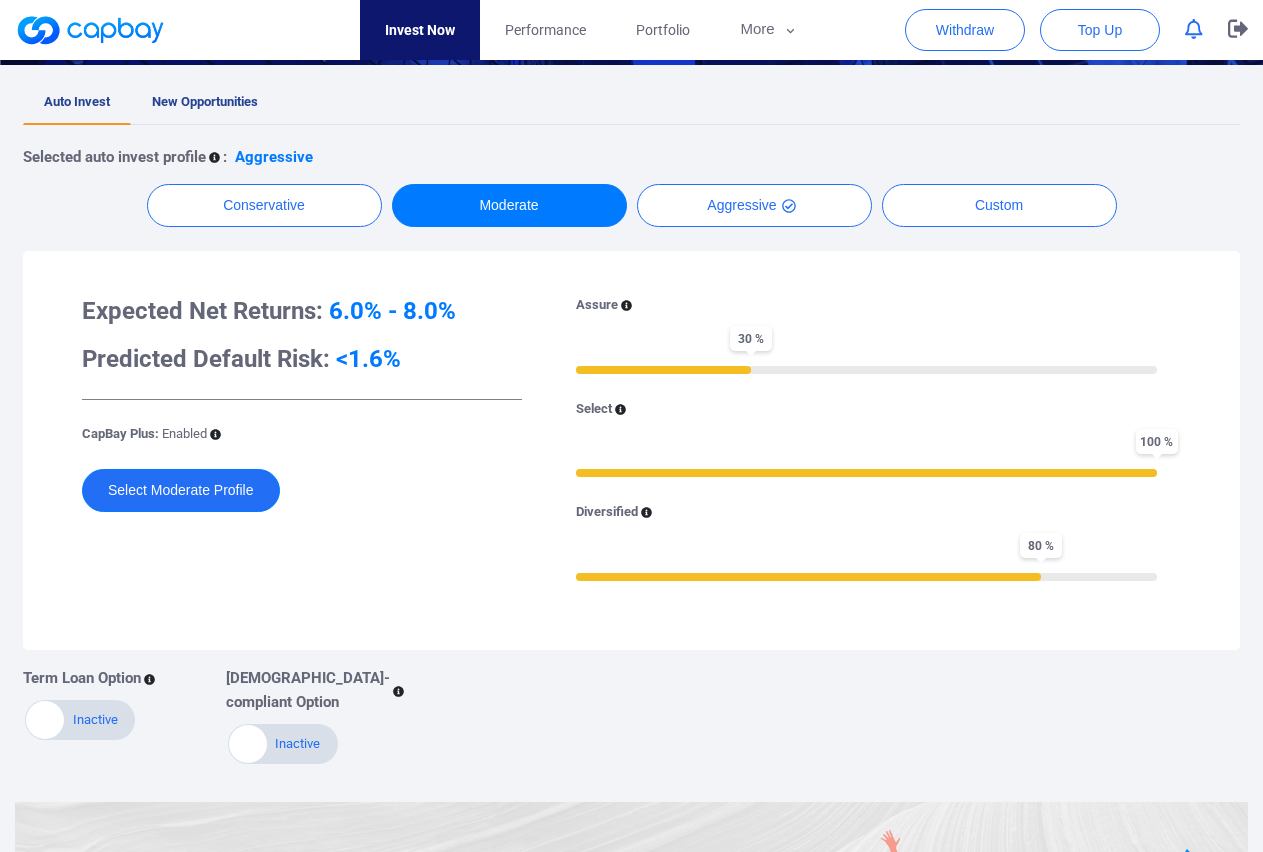 click on "Select
Moderate Profile" at bounding box center [181, 490] 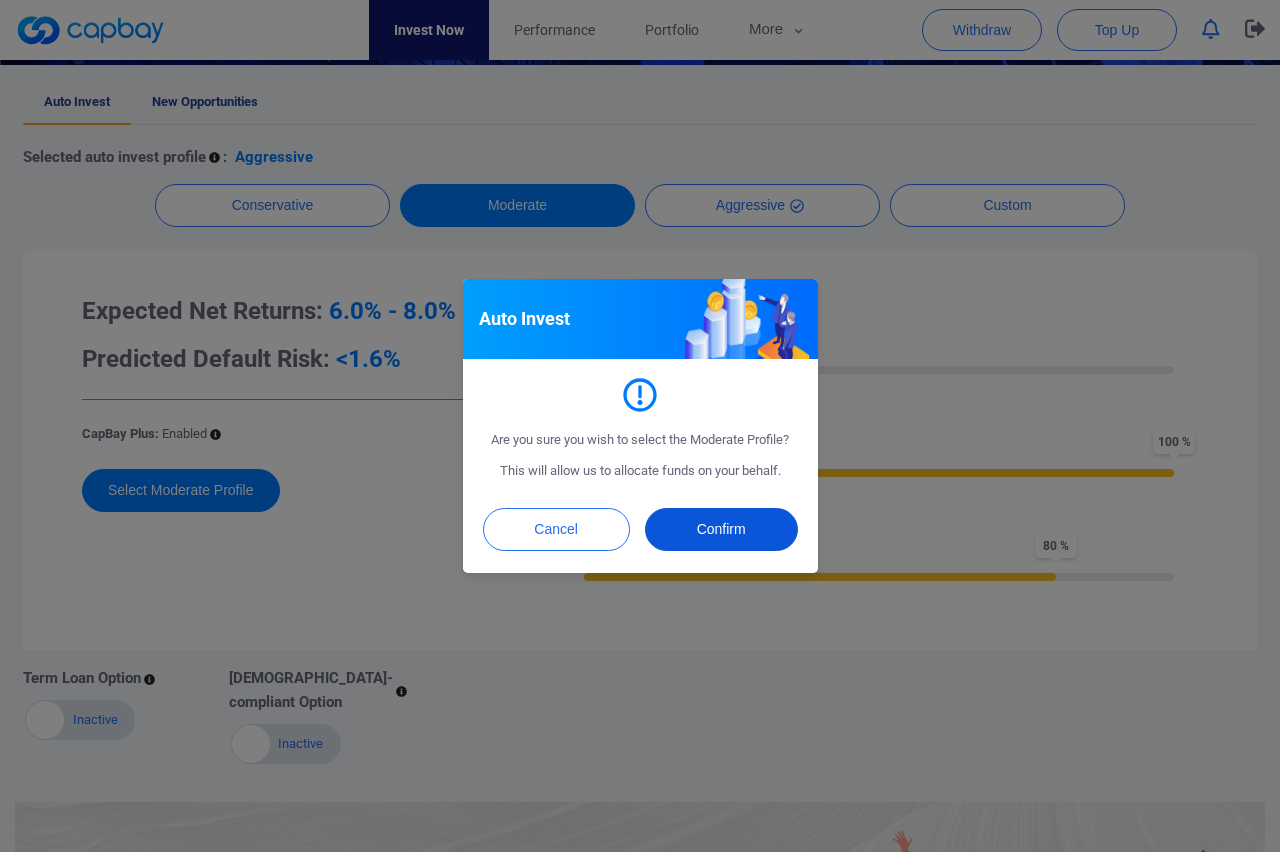 click on "Confirm" at bounding box center (721, 529) 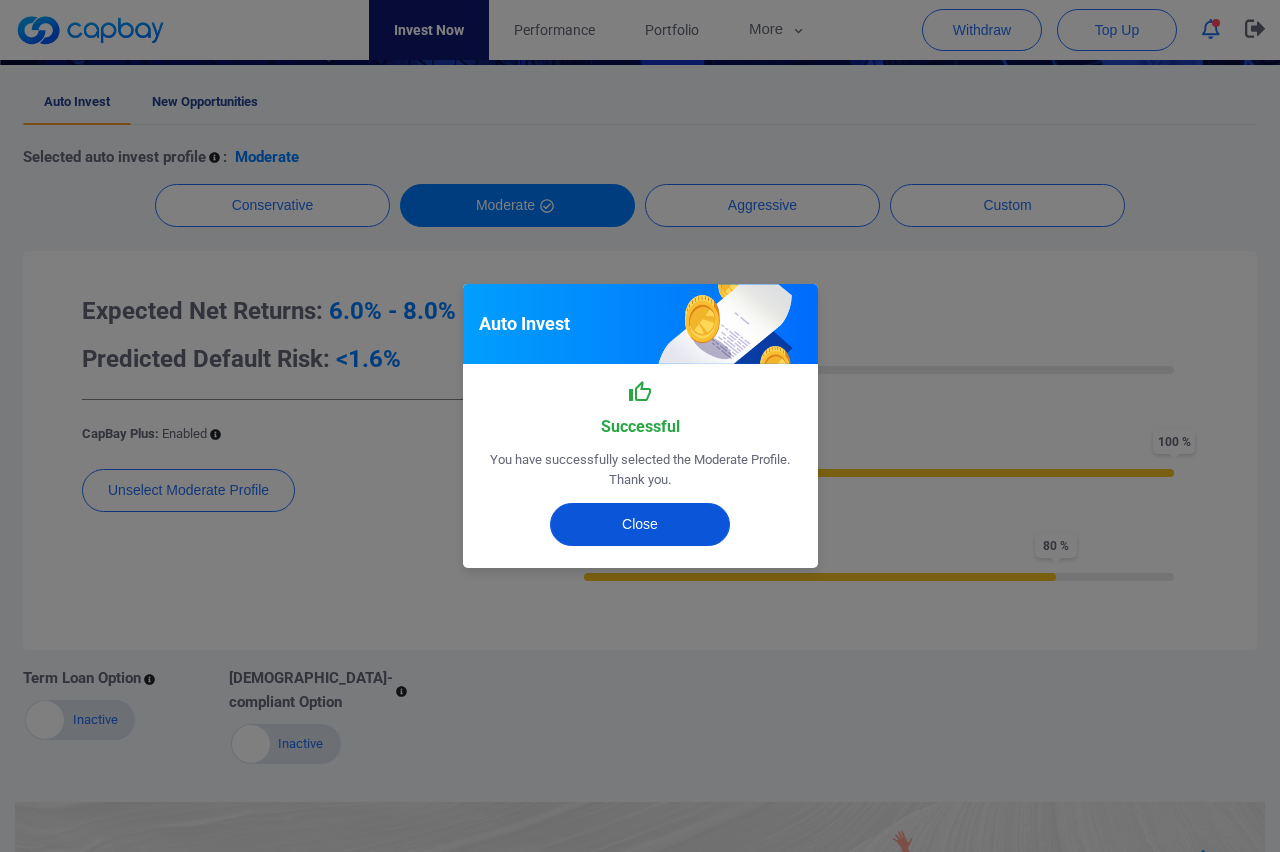 click on "Close" at bounding box center [640, 524] 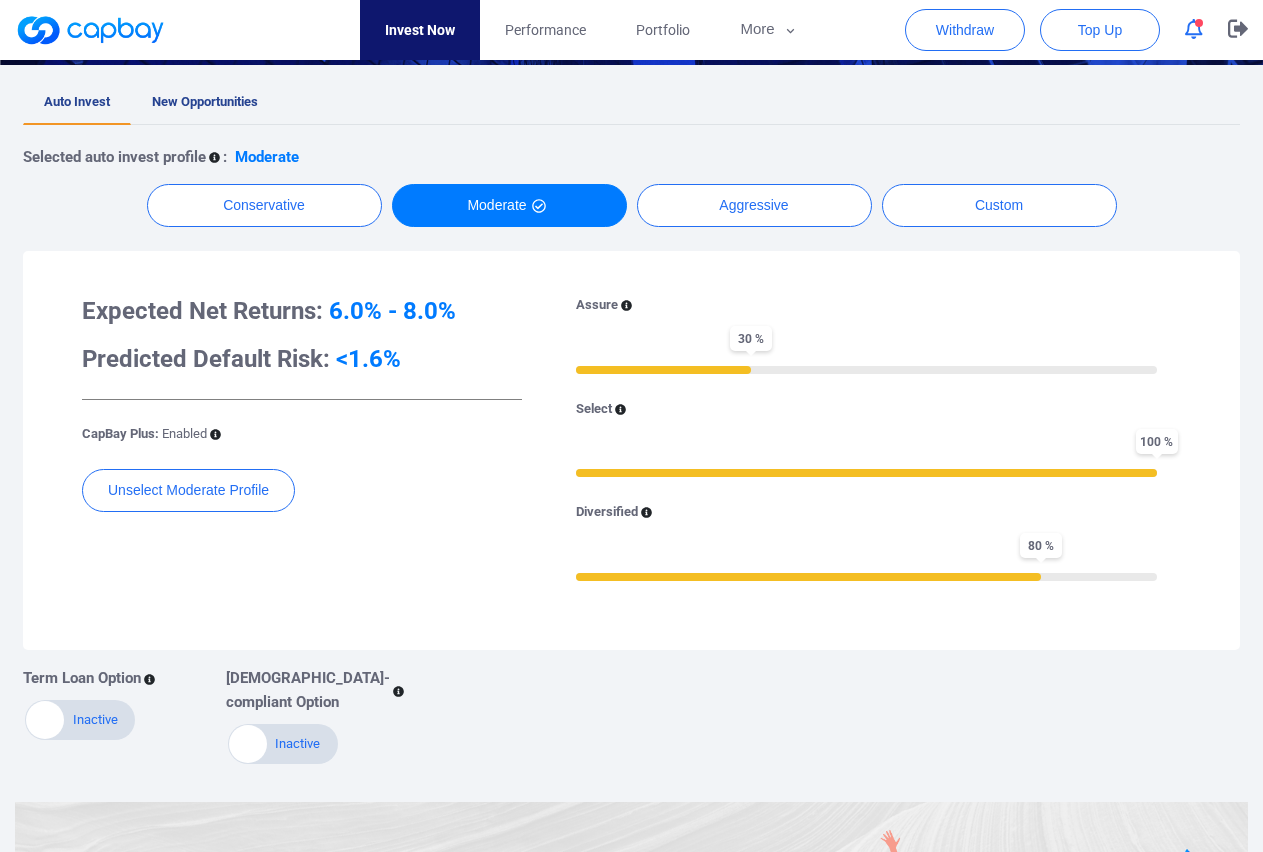 click at bounding box center [1199, 23] 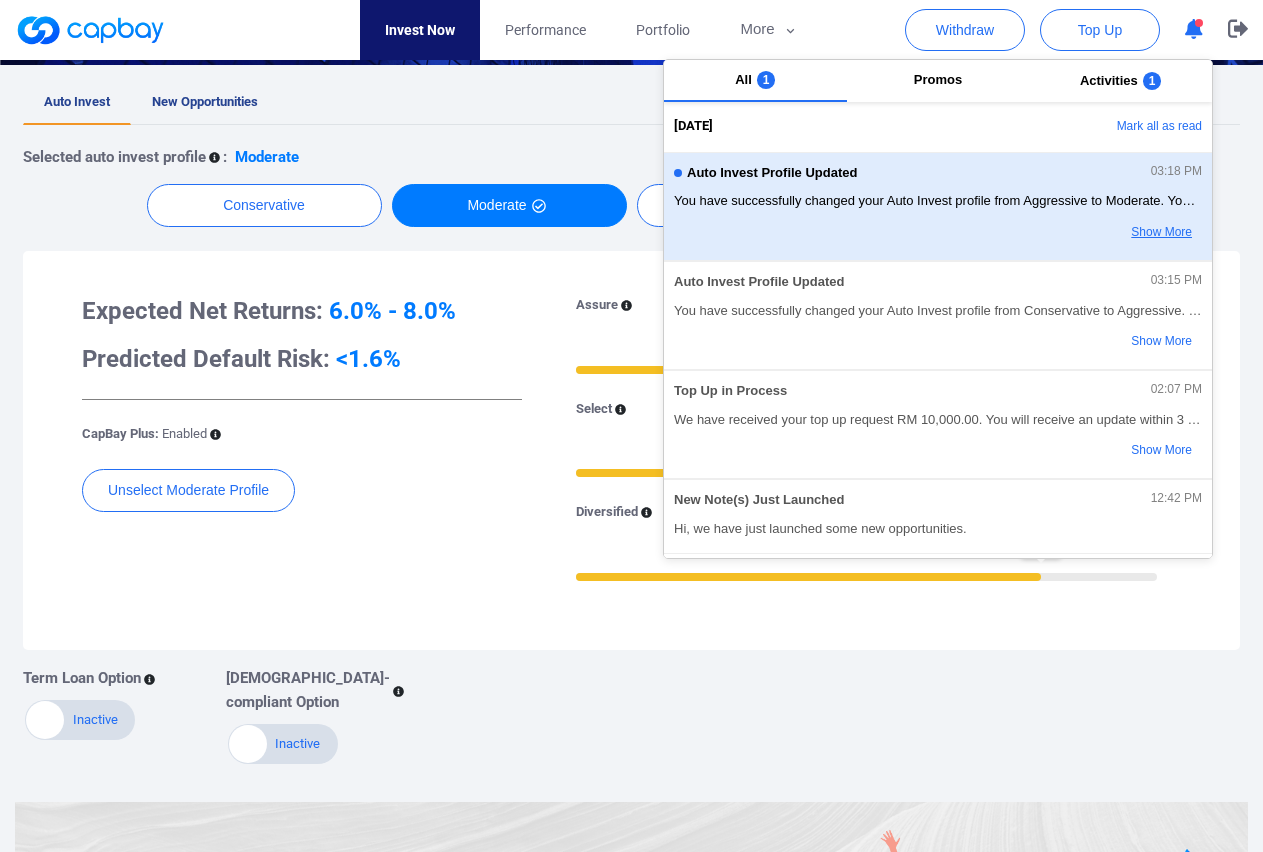 click on "Show More" at bounding box center [1123, 233] 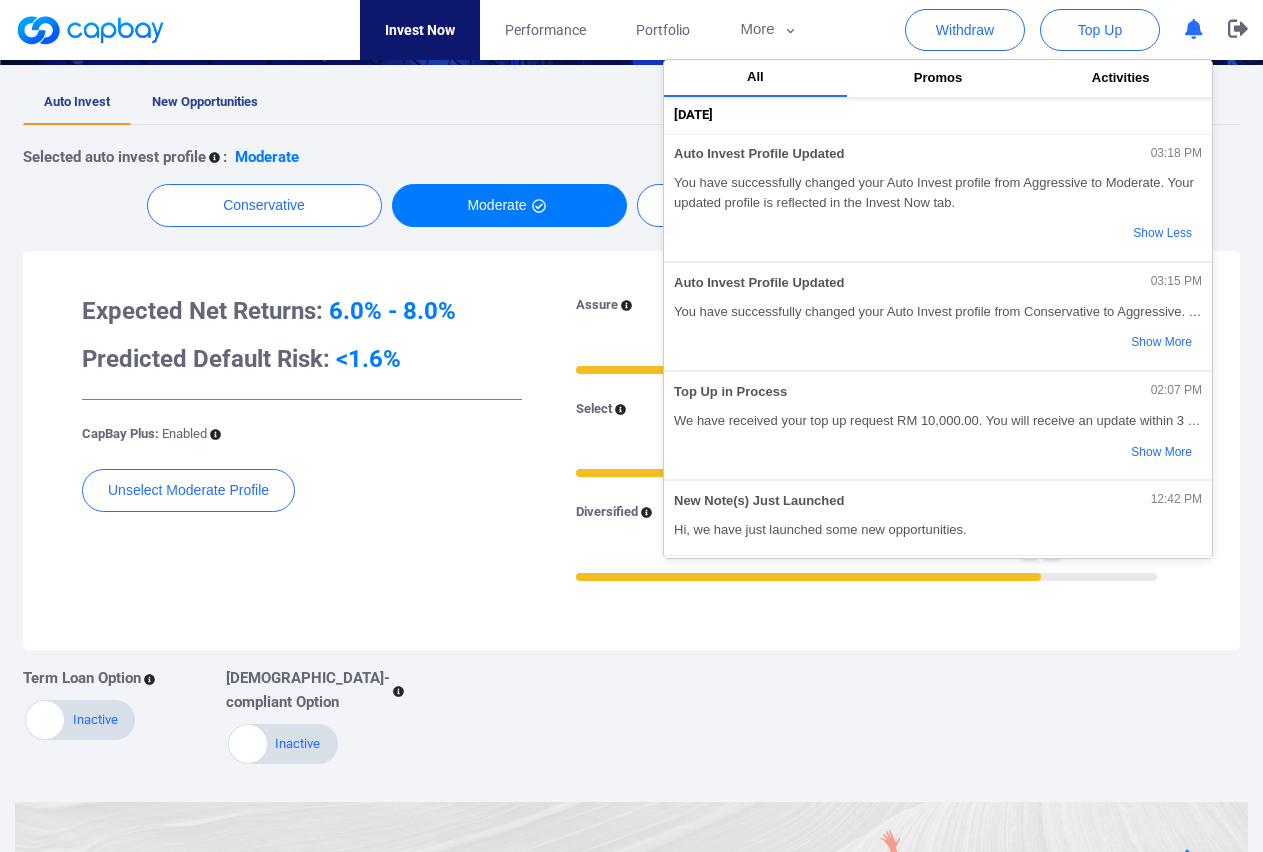 click on "Auto Invest New Opportunities Selected auto invest profile   : Moderate Conservative Moderate Aggressive Custom Expected Net Returns:   6.0%
- 8.0% Predicted Default Risk:   <1.6% CapBay Plus:   Enabled   Unselect
Moderate Profile Assure 30   % Select 100   % Diversified 80   % Term Loan Option   Active Inactive Shariah-compliant Option   Active Inactive" at bounding box center [631, 423] 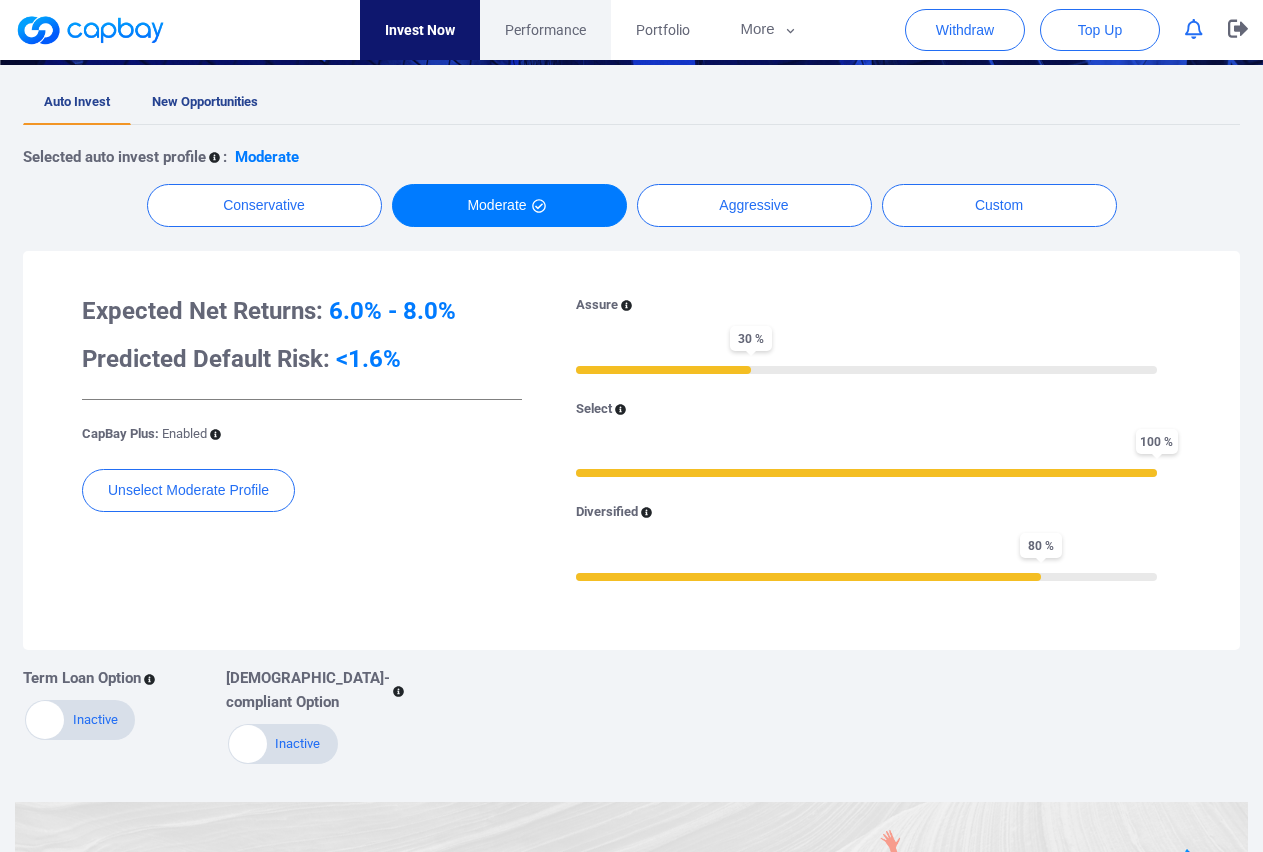 click on "Performance" at bounding box center (545, 30) 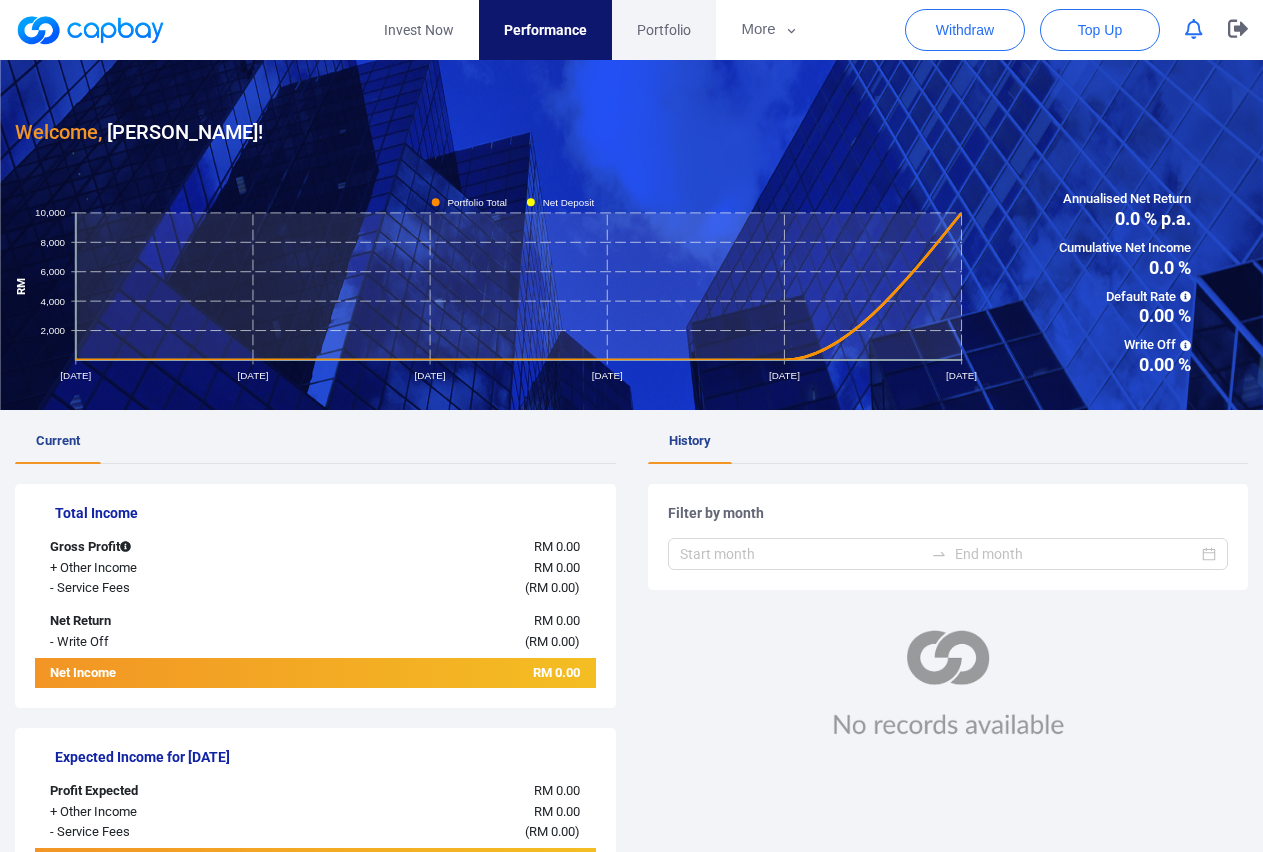 click on "Portfolio" at bounding box center [664, 30] 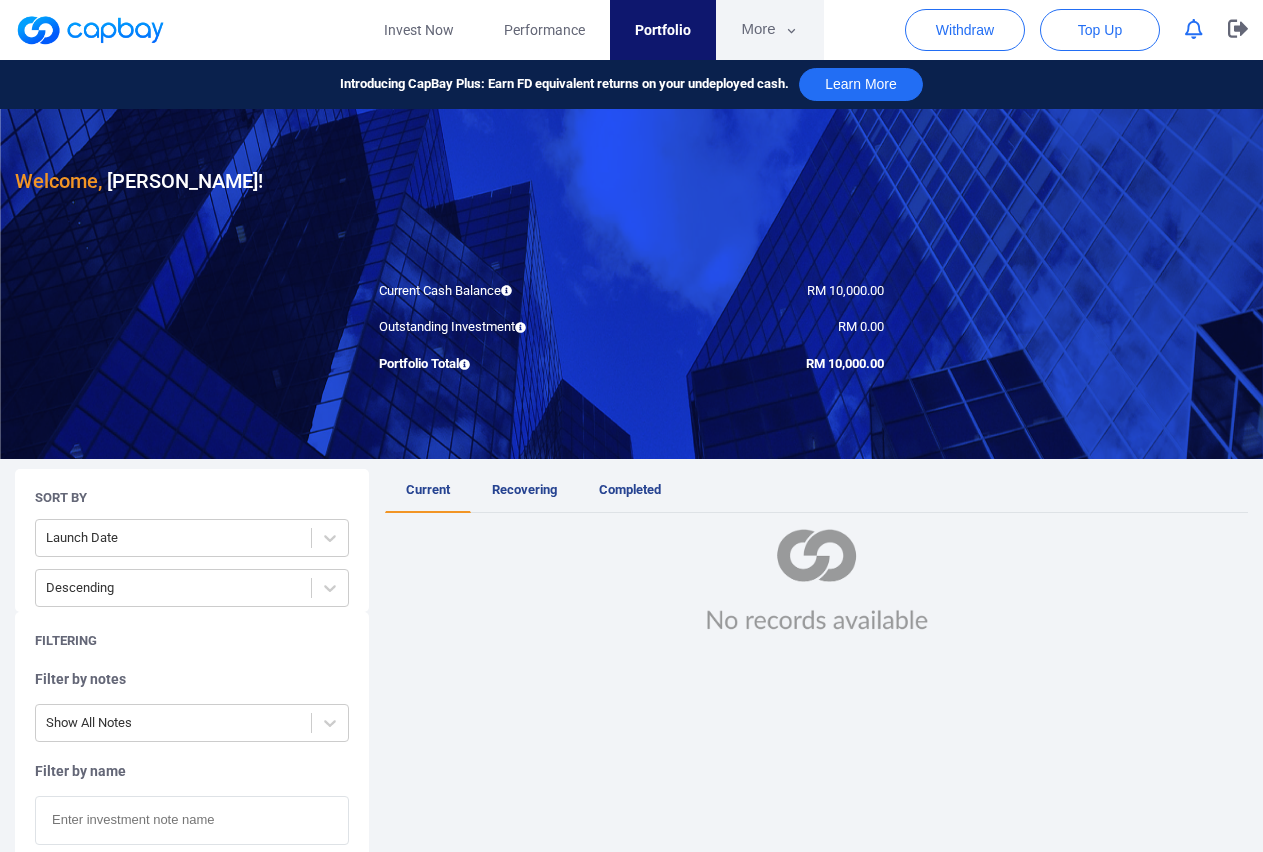 click on "More" at bounding box center (769, 30) 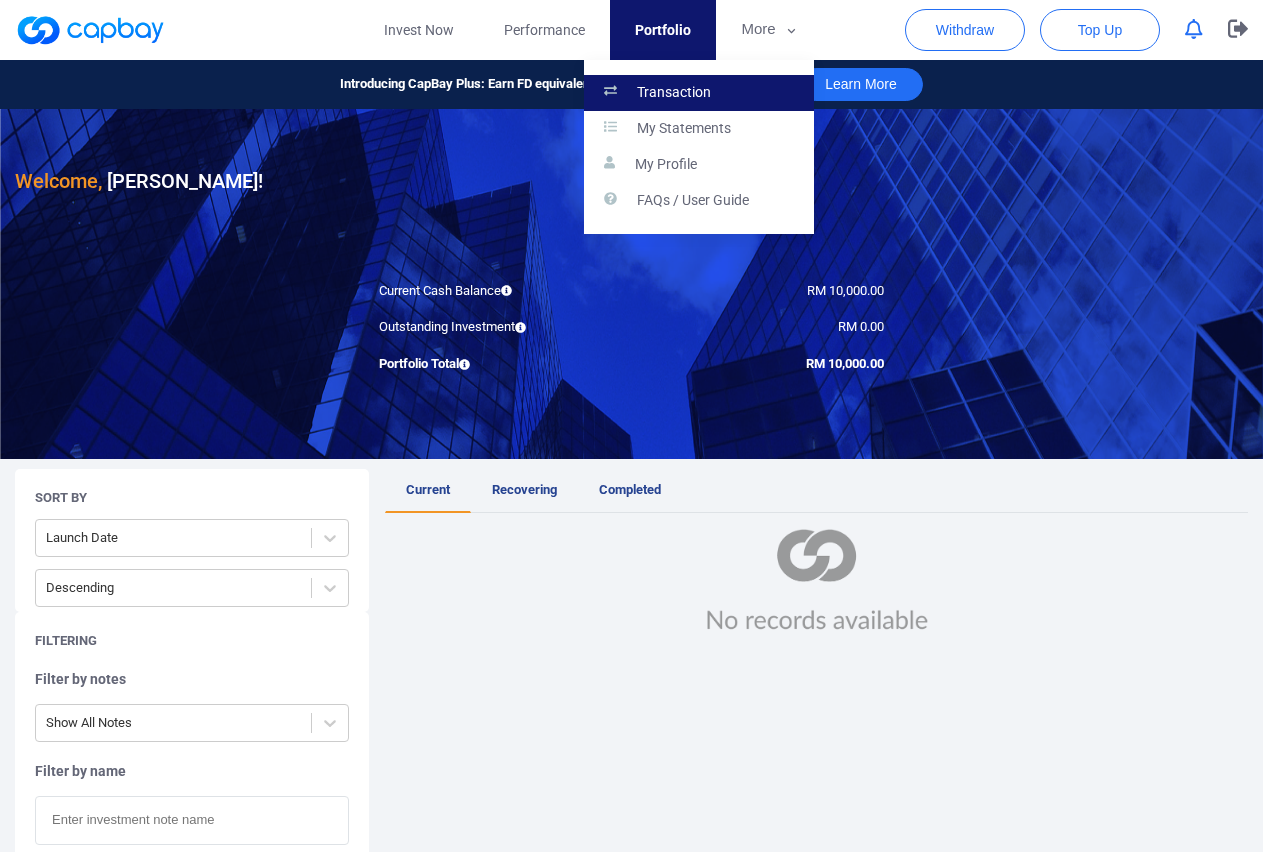 click on "Transaction" at bounding box center [674, 93] 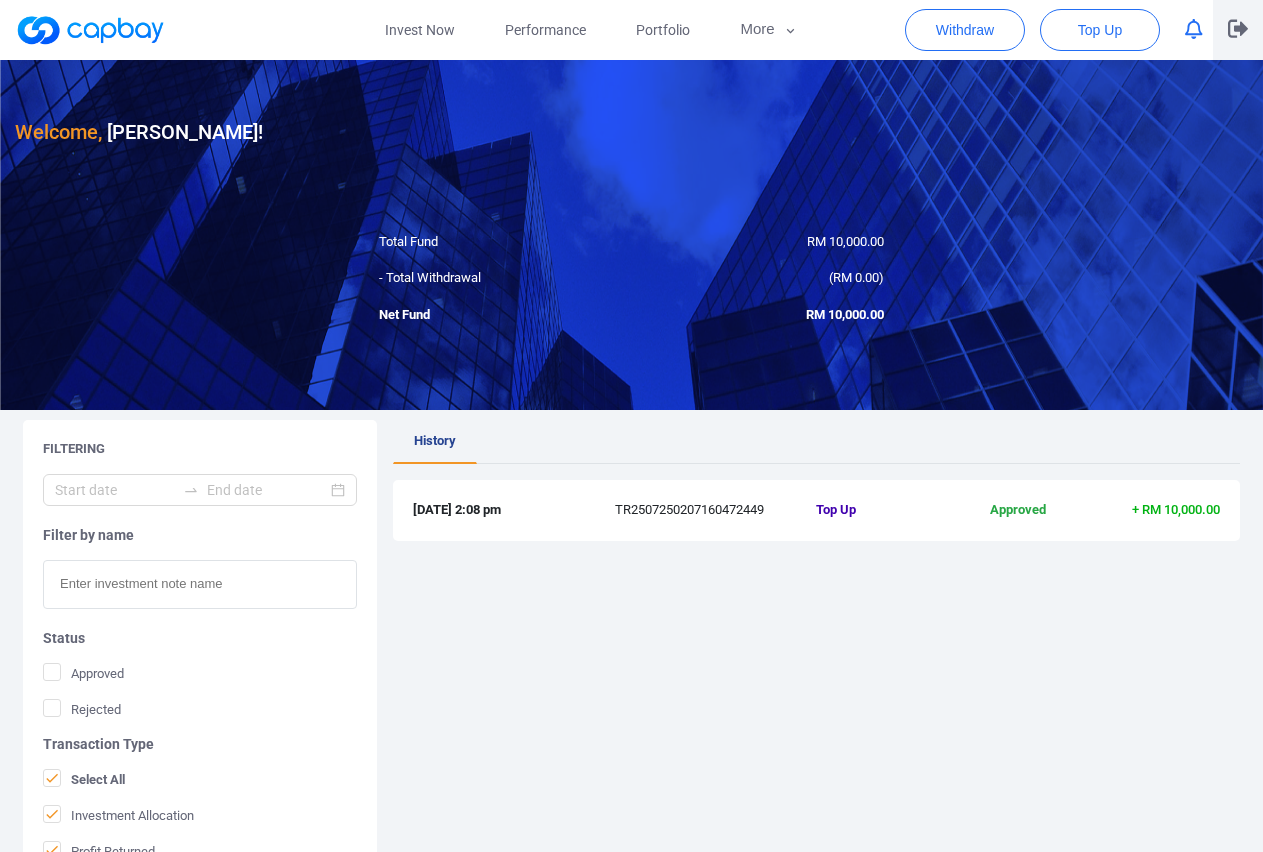 click 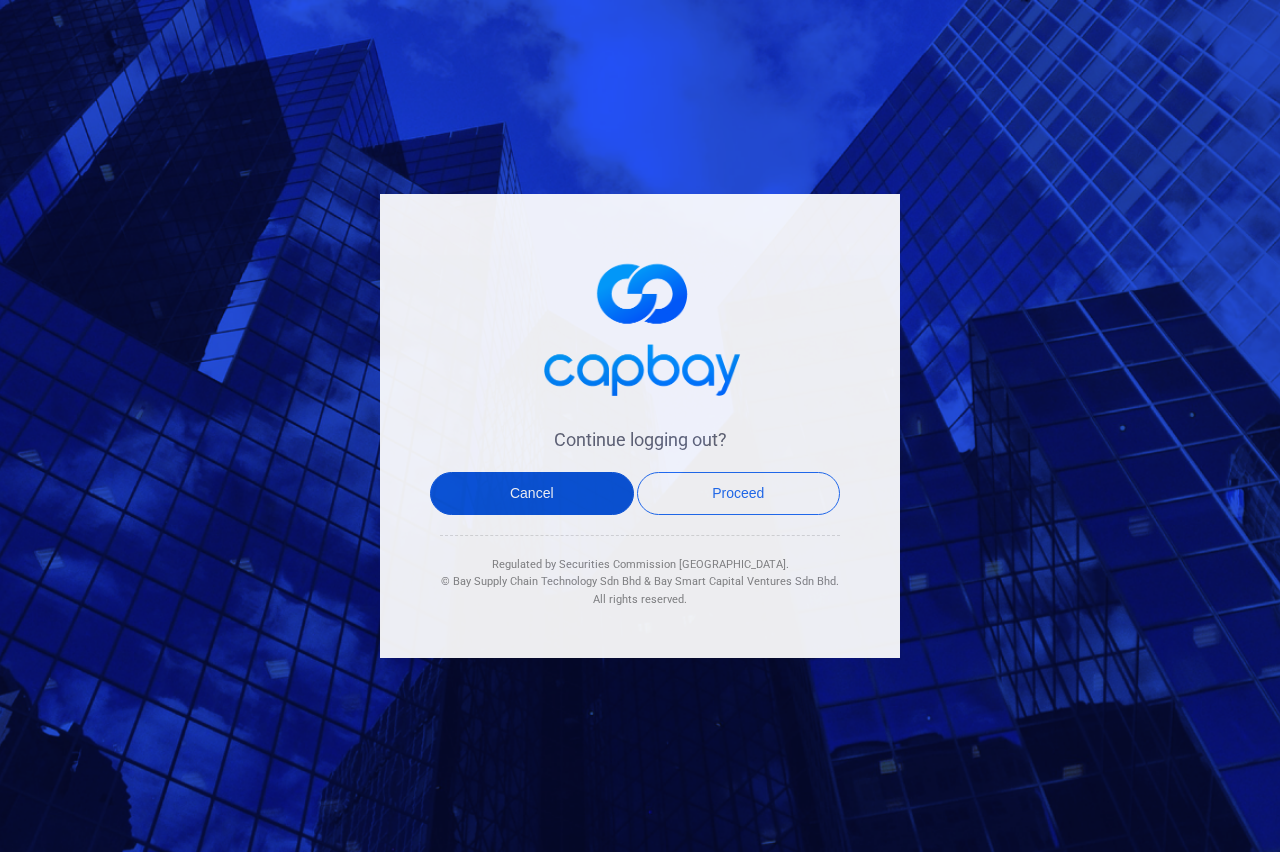 click on "Cancel" at bounding box center [532, 493] 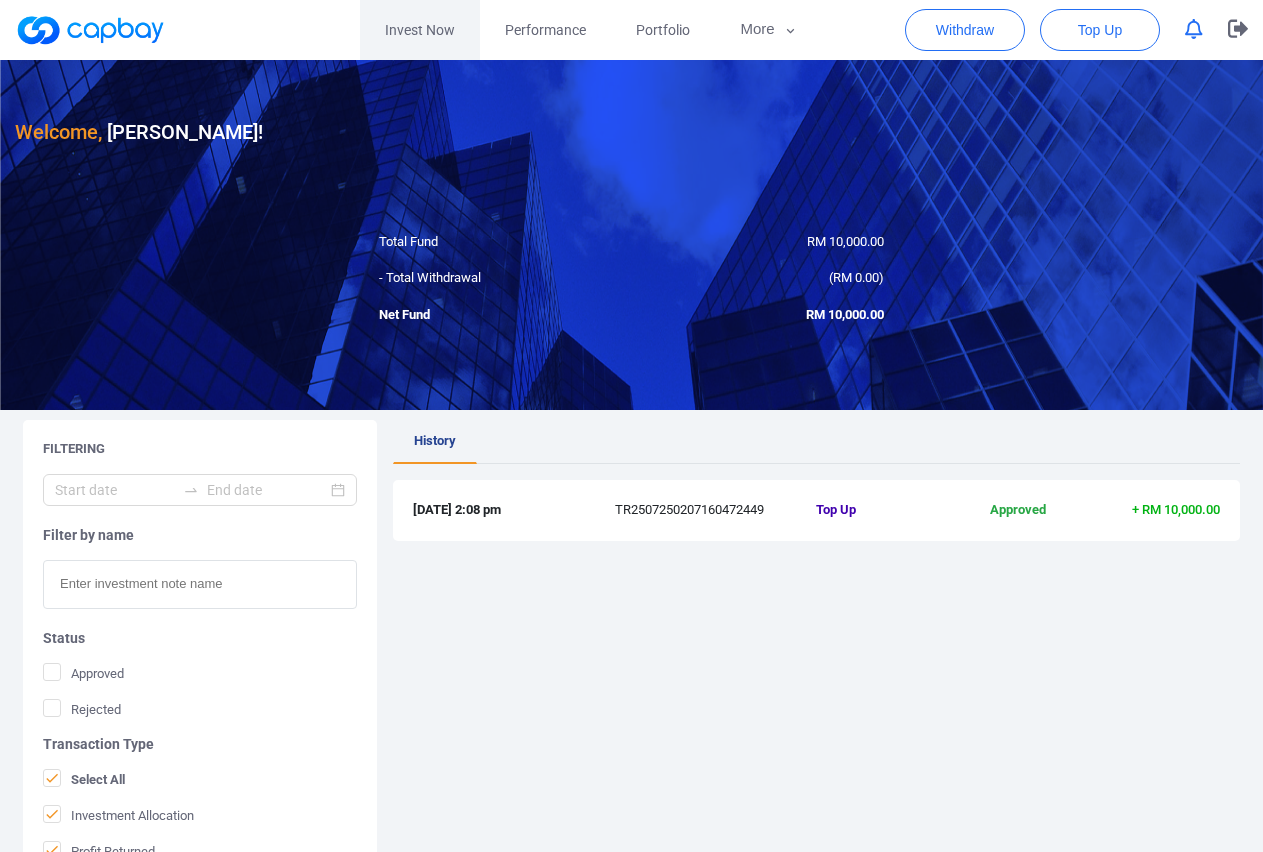 click on "Invest Now" at bounding box center (420, 30) 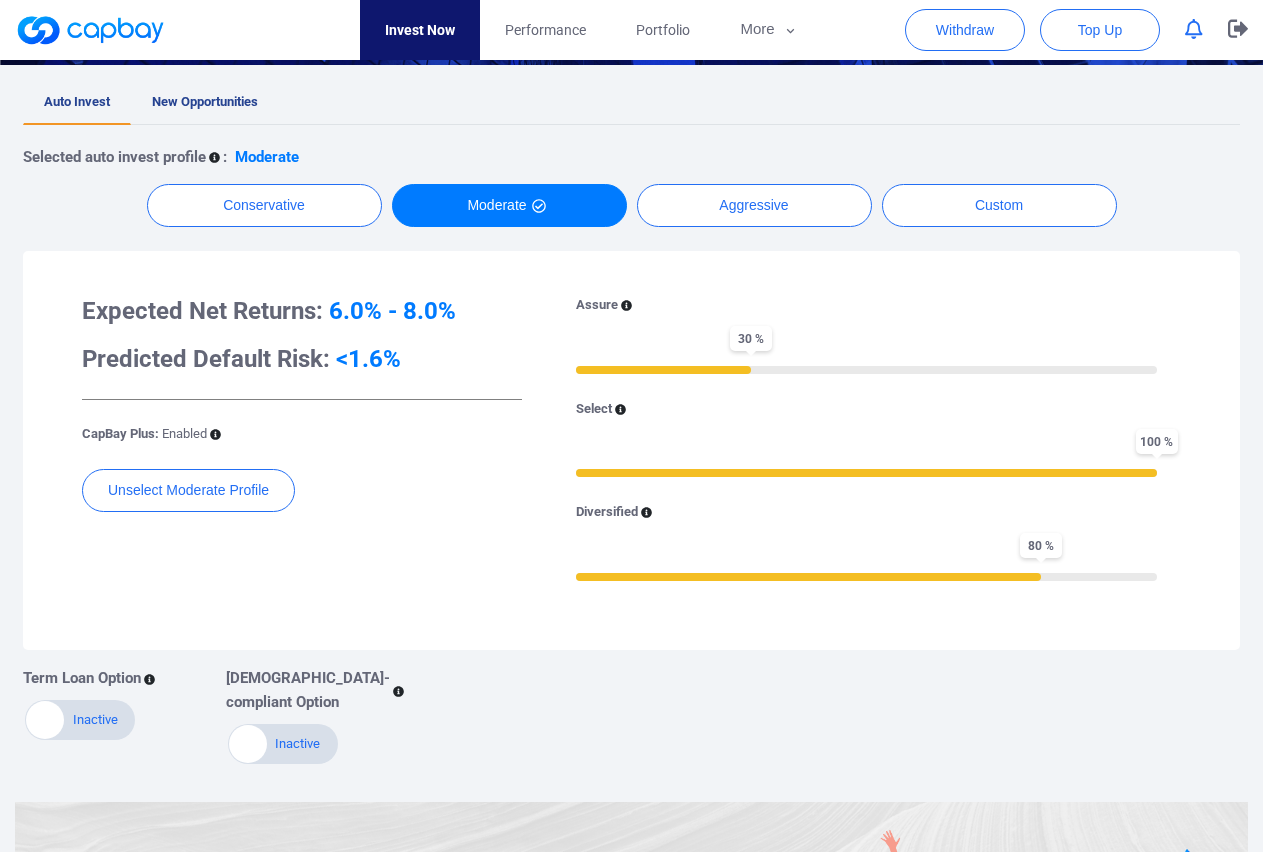 scroll, scrollTop: 190, scrollLeft: 0, axis: vertical 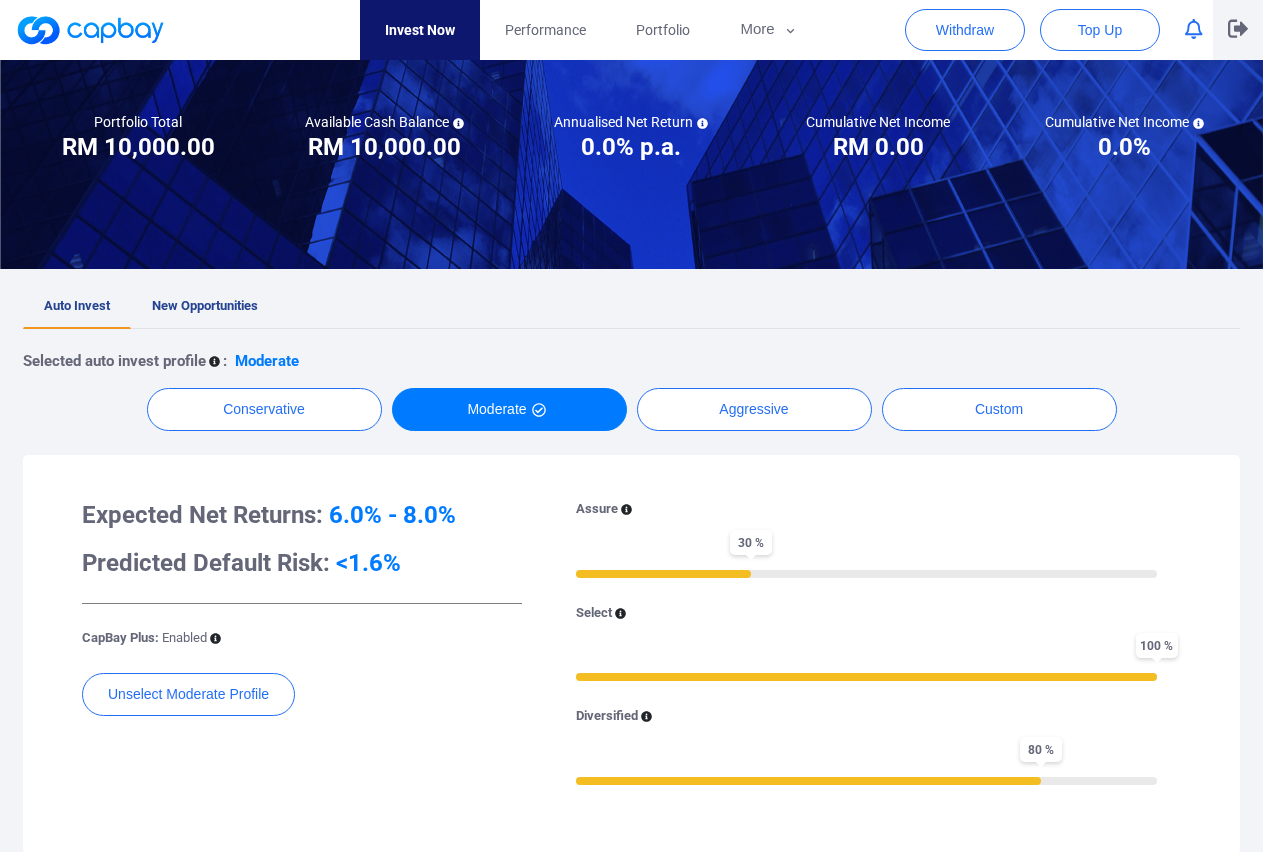 click 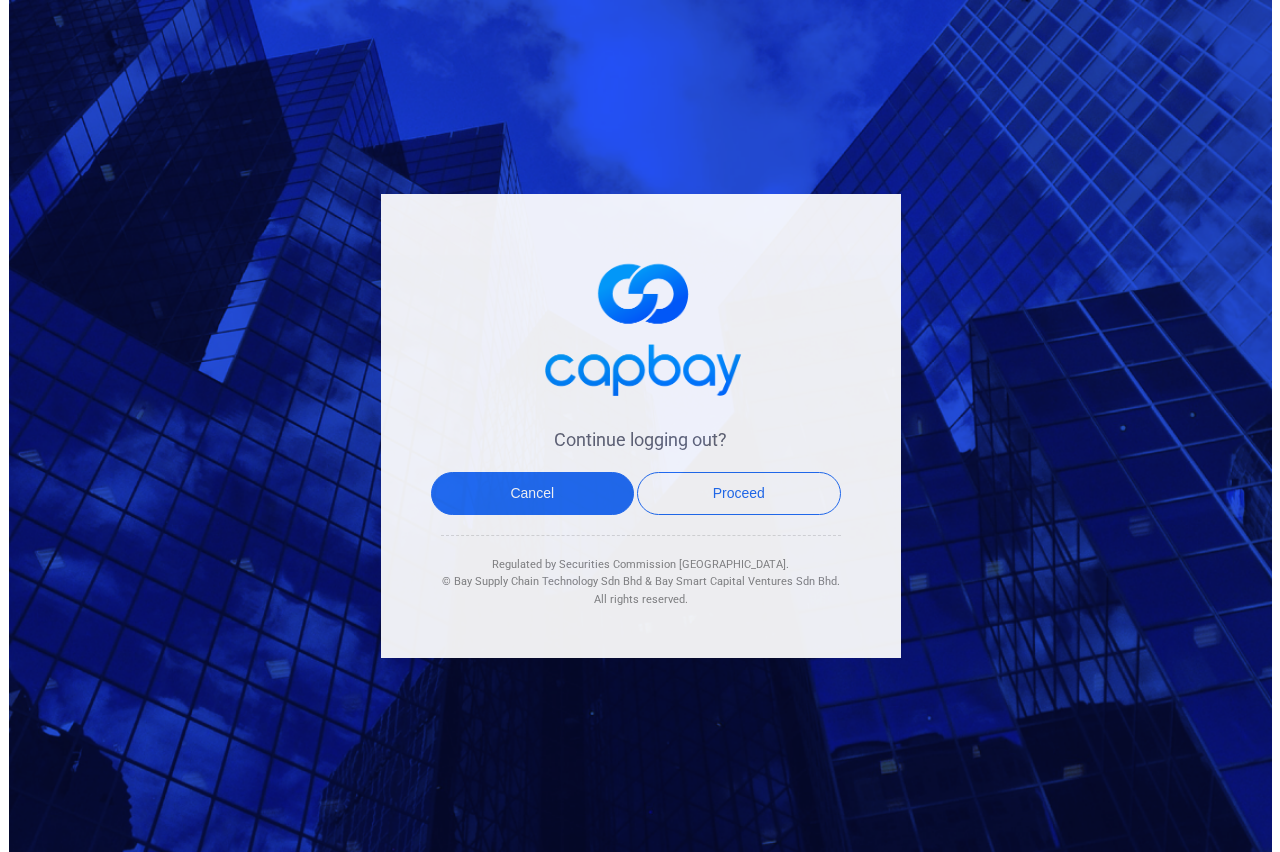 scroll, scrollTop: 0, scrollLeft: 0, axis: both 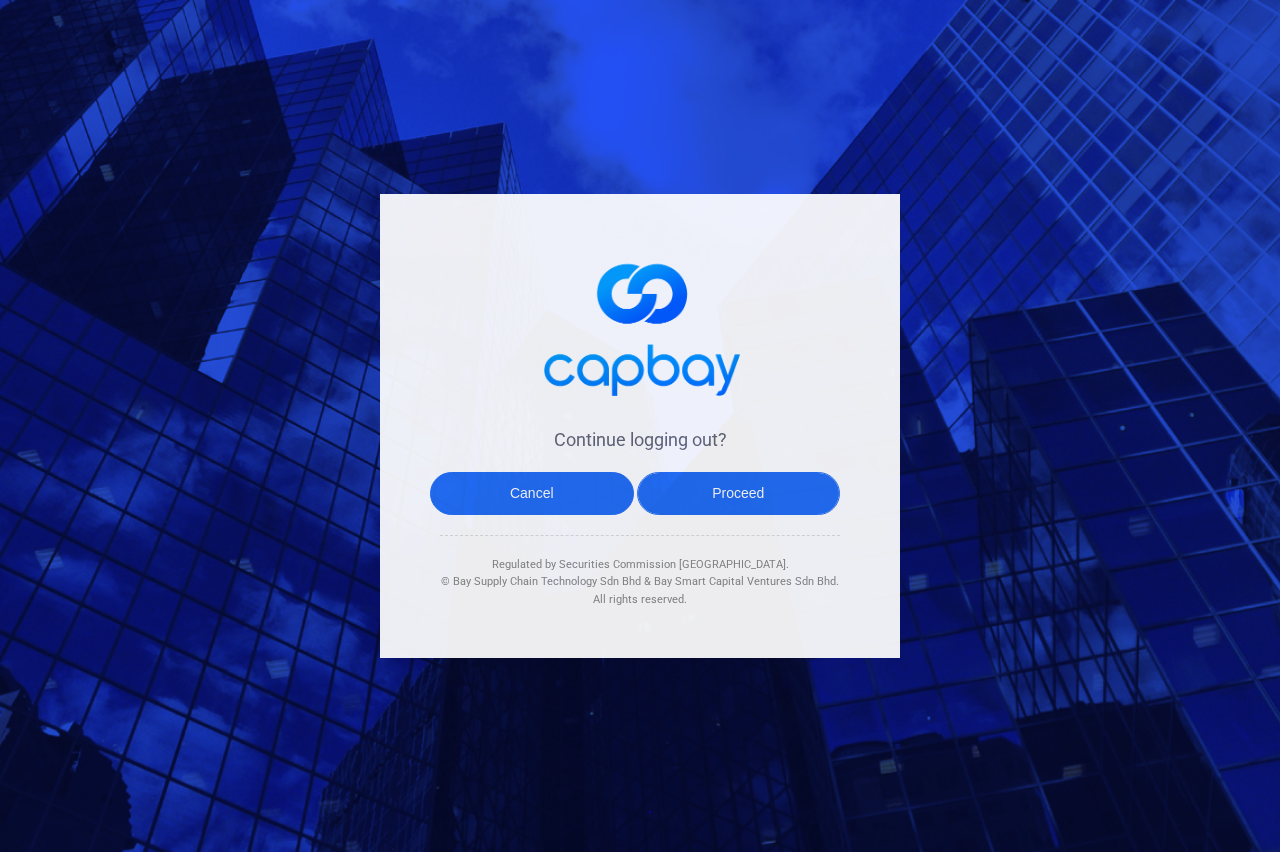 click on "Proceed" at bounding box center [739, 493] 